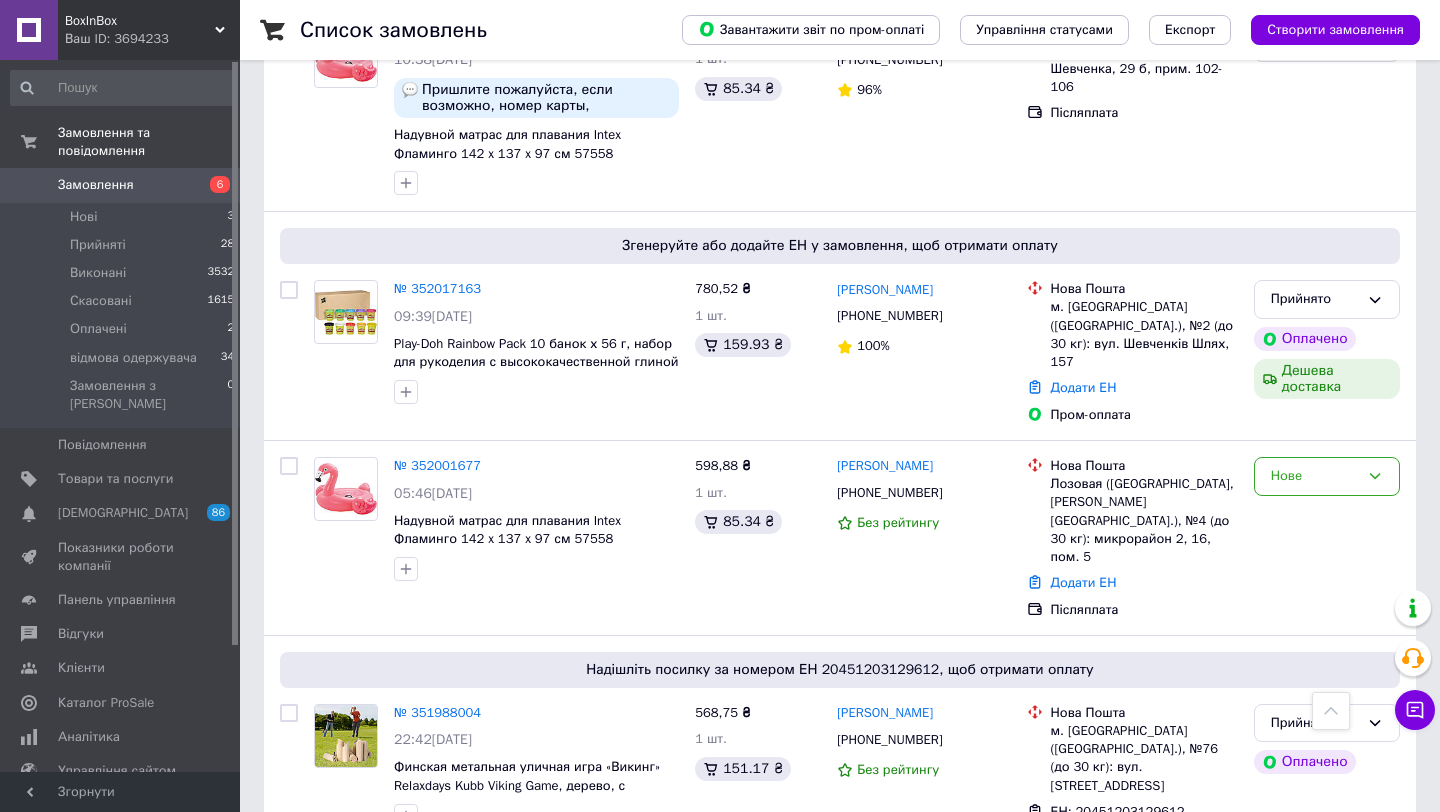 scroll, scrollTop: 769, scrollLeft: 0, axis: vertical 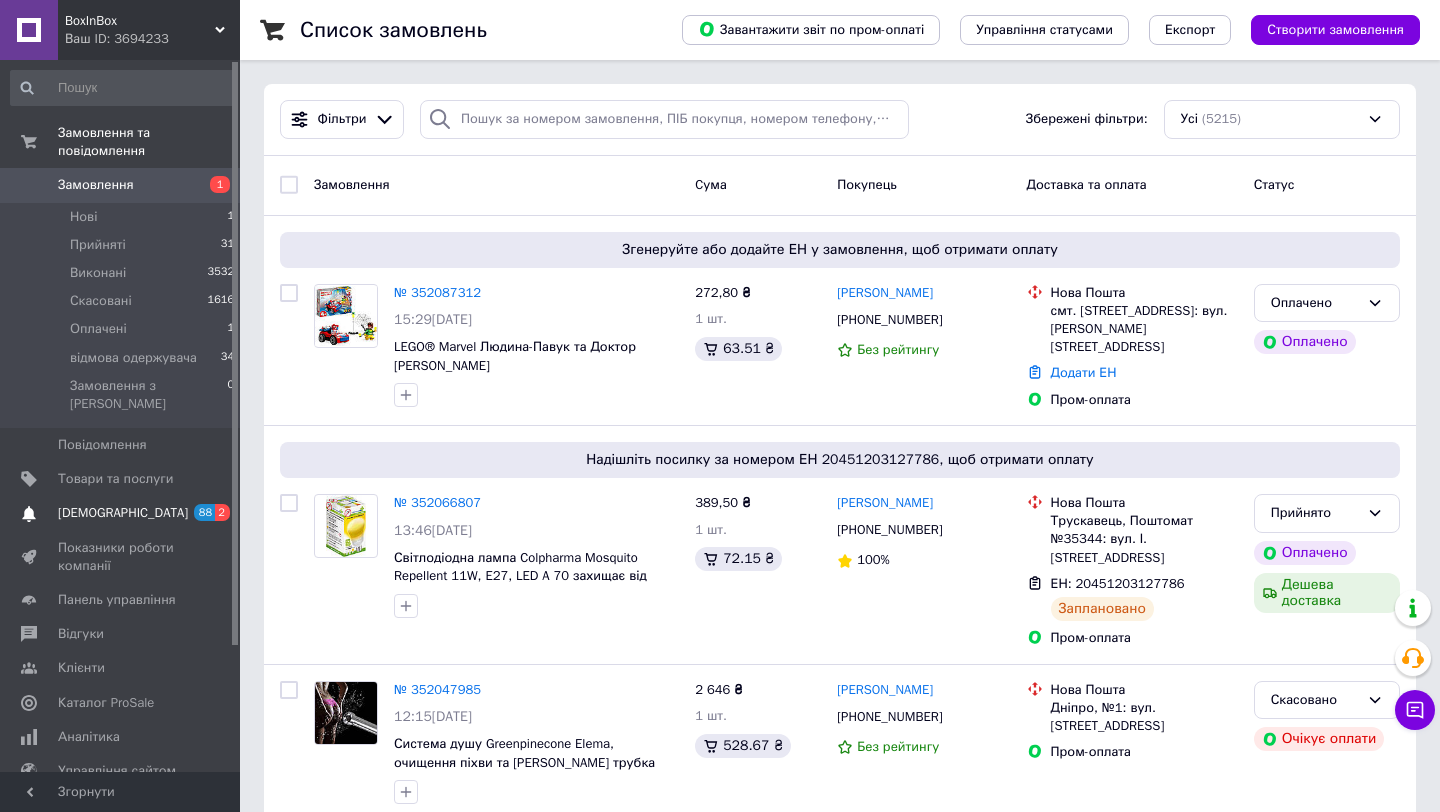click on "[DEMOGRAPHIC_DATA]" at bounding box center (123, 513) 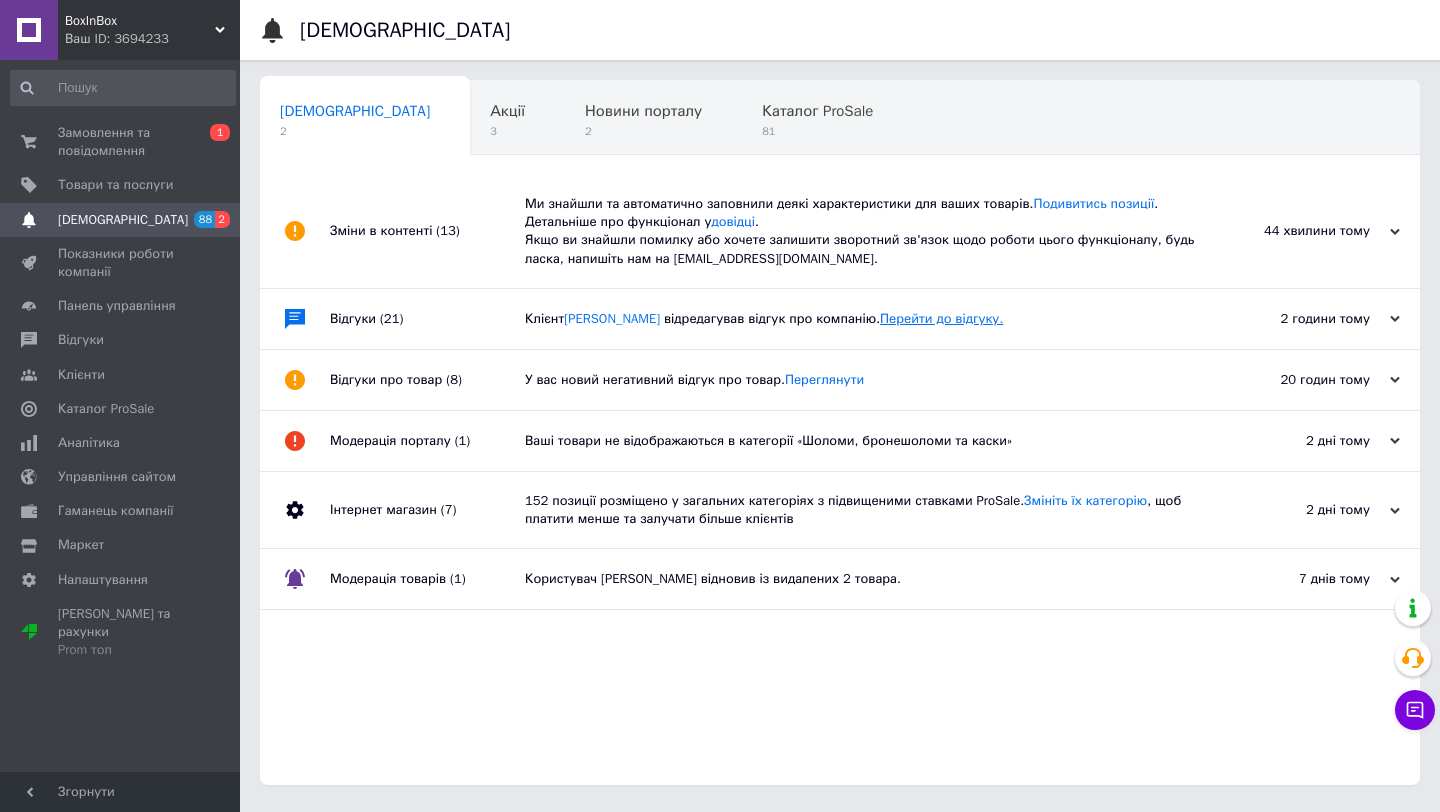 click on "Перейти до відгуку." at bounding box center [941, 318] 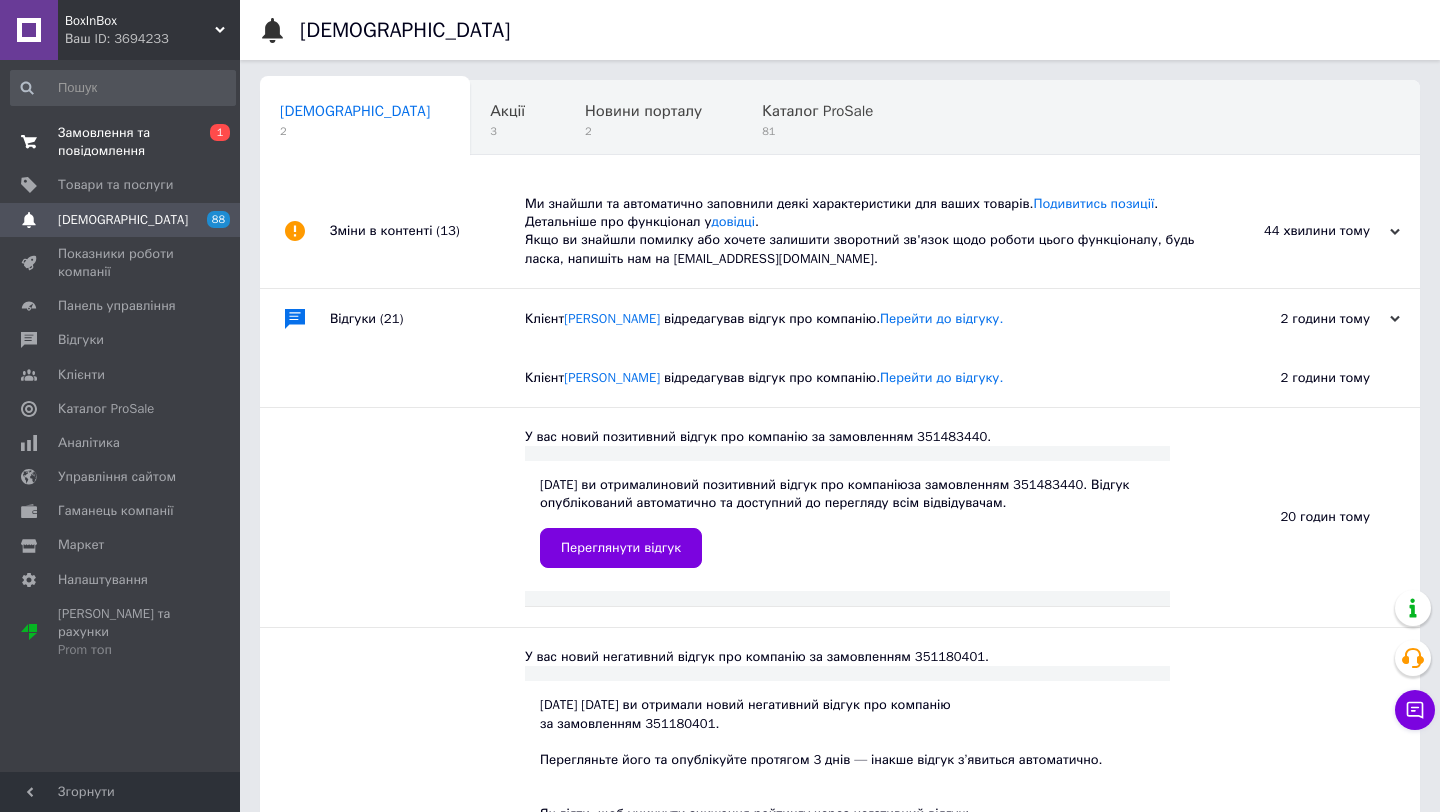 click on "Замовлення та повідомлення" at bounding box center (121, 142) 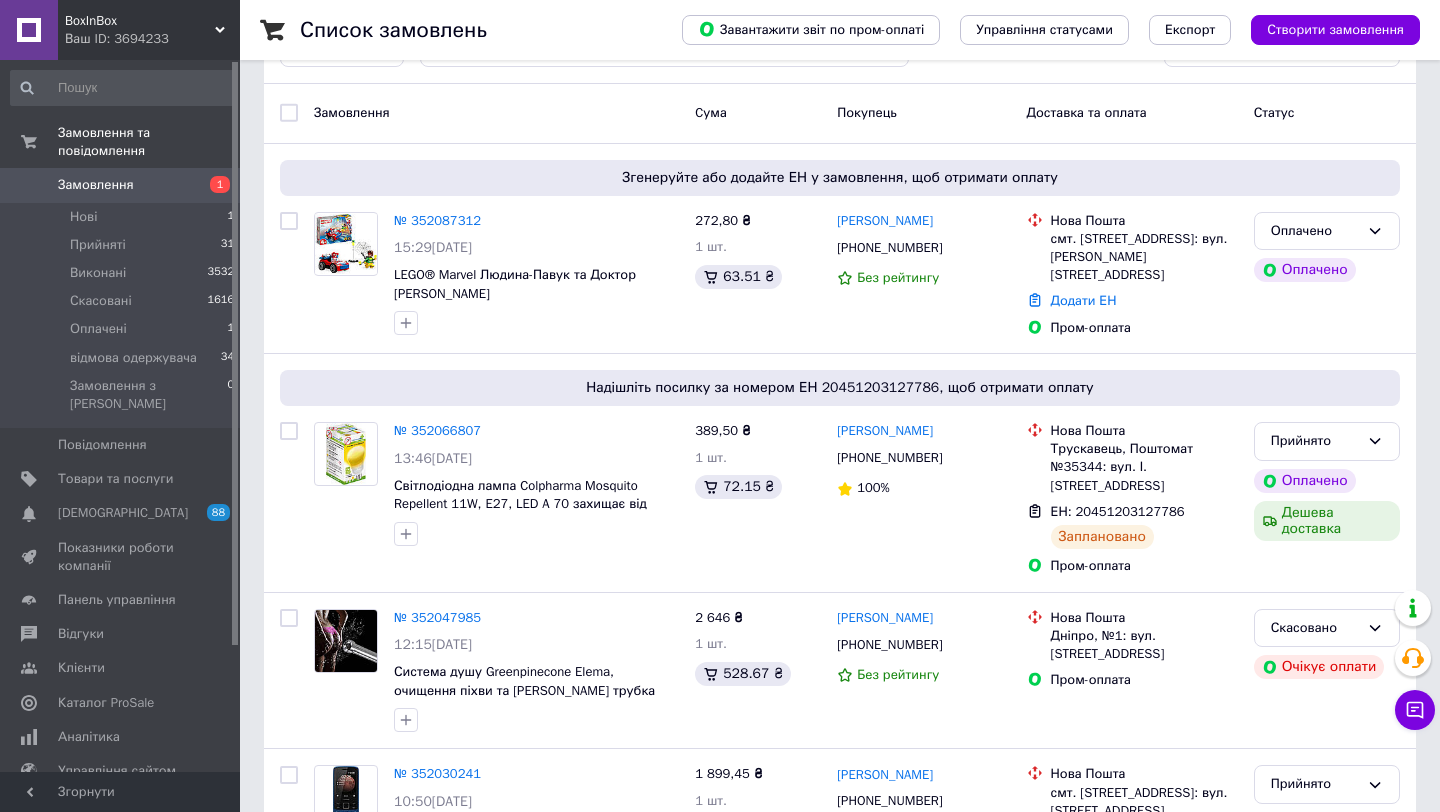 scroll, scrollTop: 164, scrollLeft: 0, axis: vertical 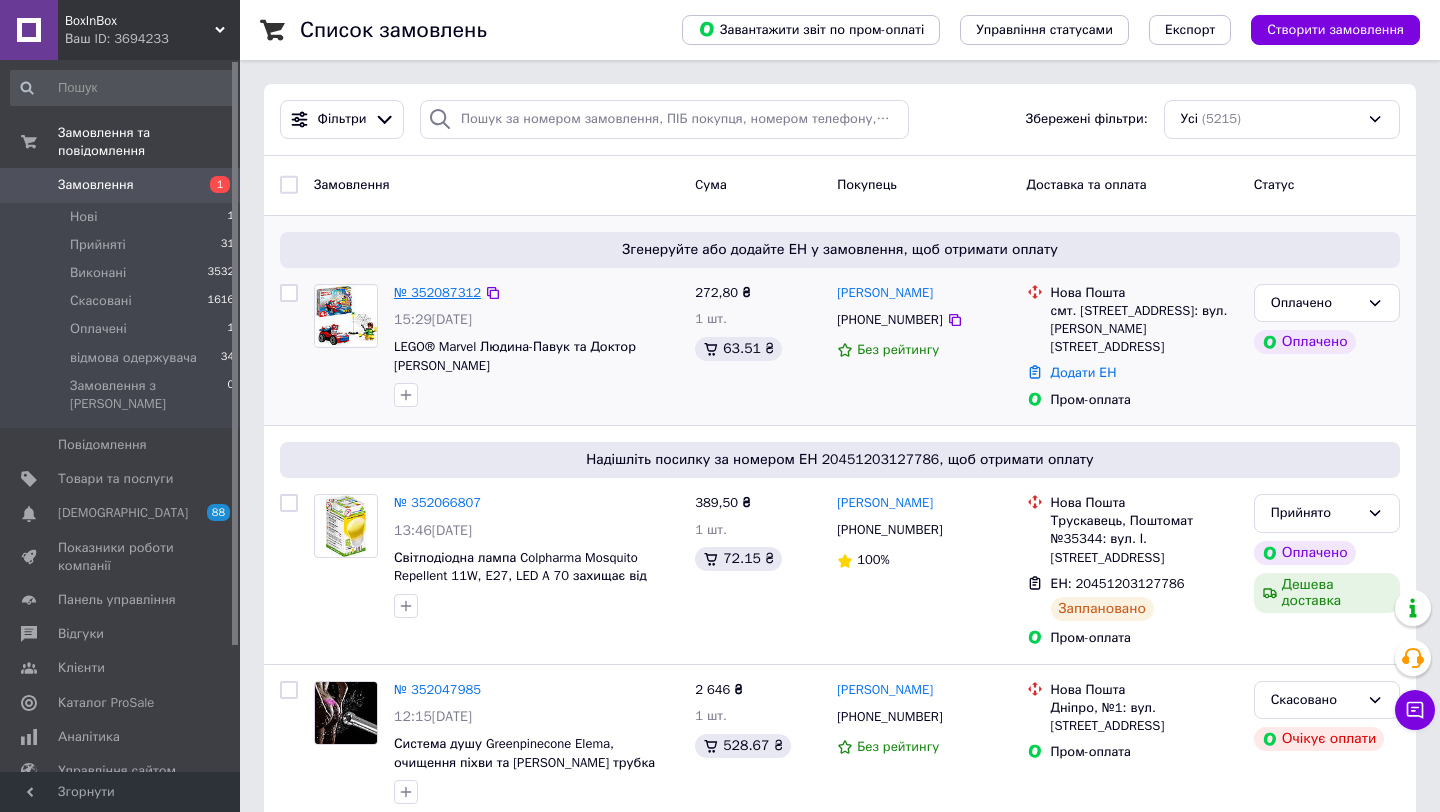 click on "№ 352087312" at bounding box center [437, 292] 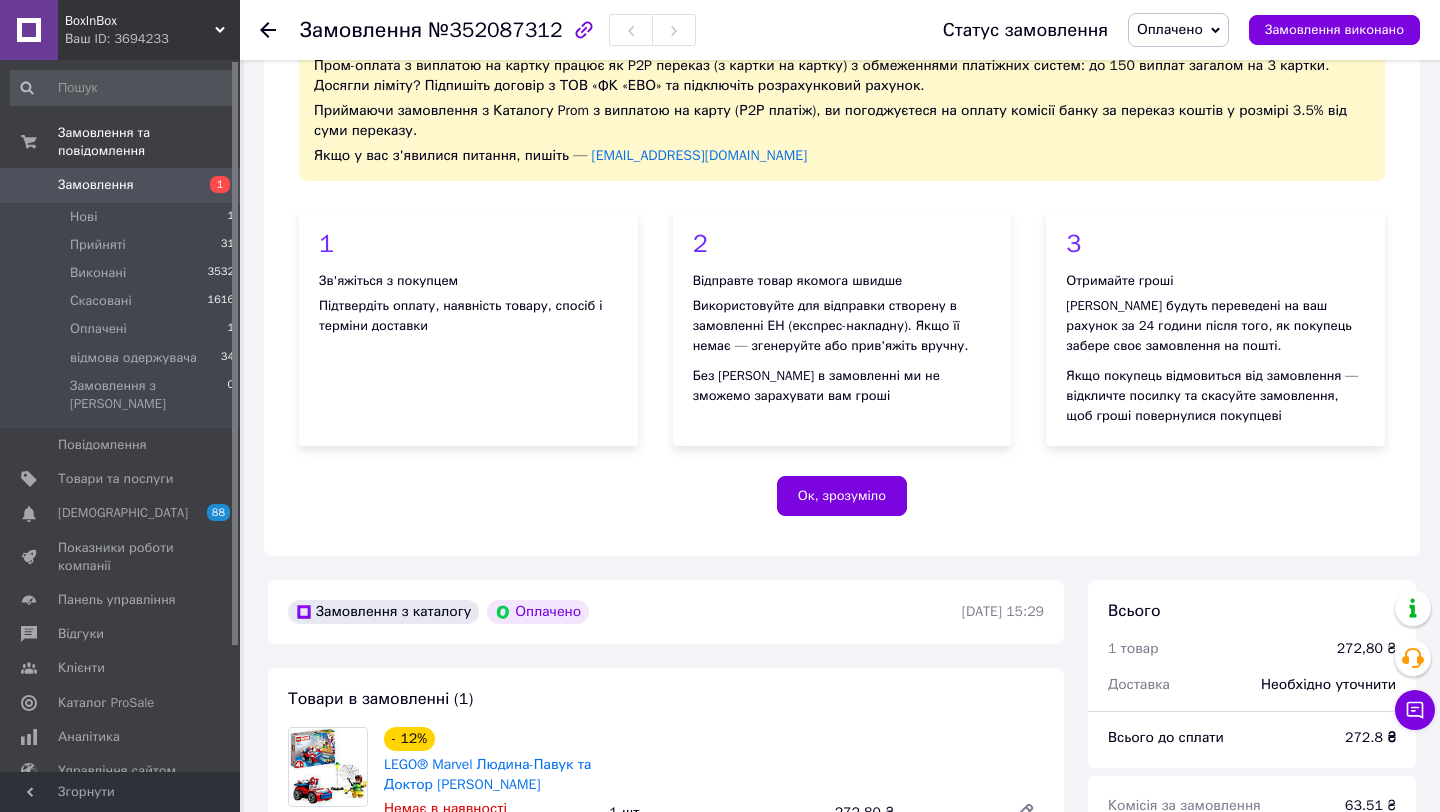 scroll, scrollTop: 0, scrollLeft: 0, axis: both 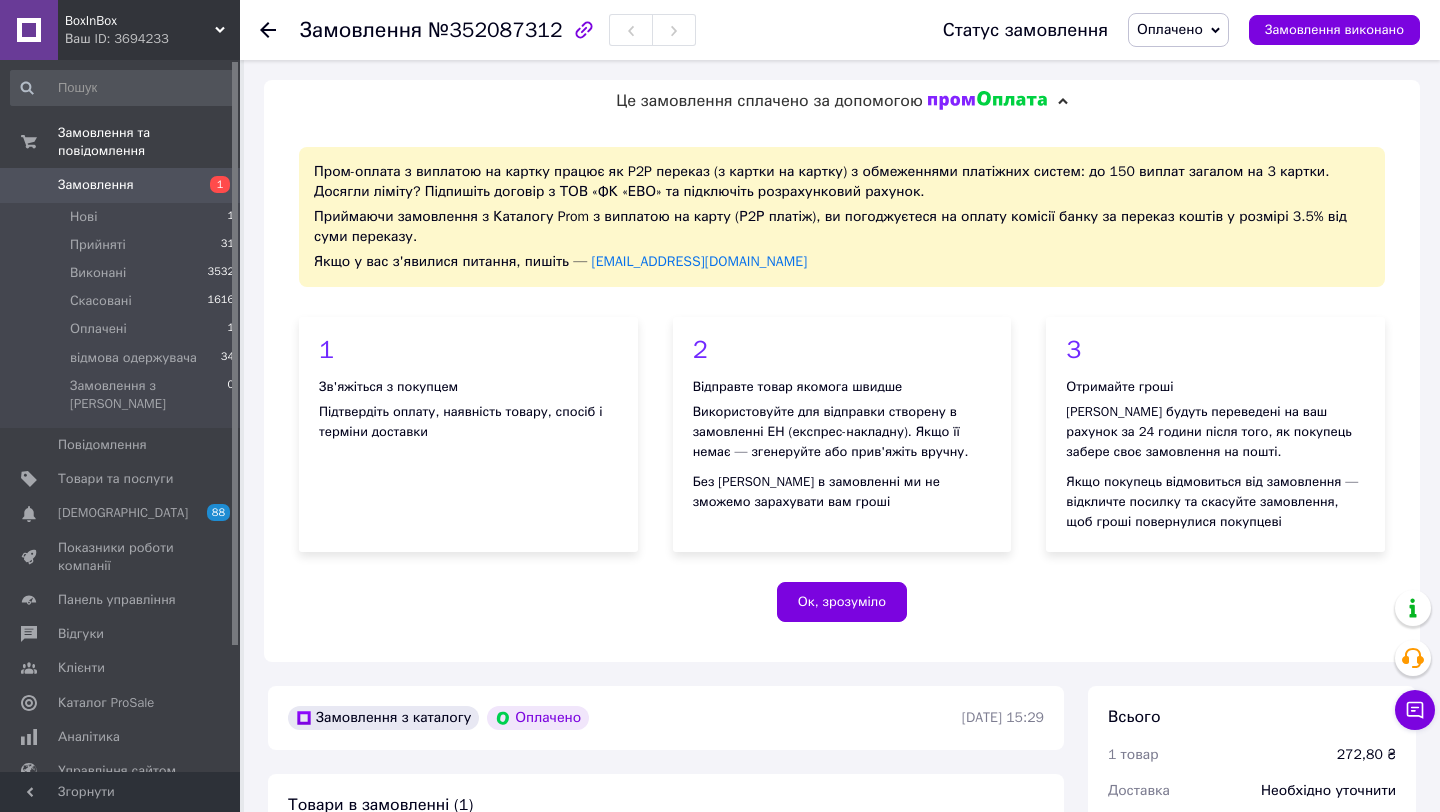 click on "Замовлення" at bounding box center (121, 185) 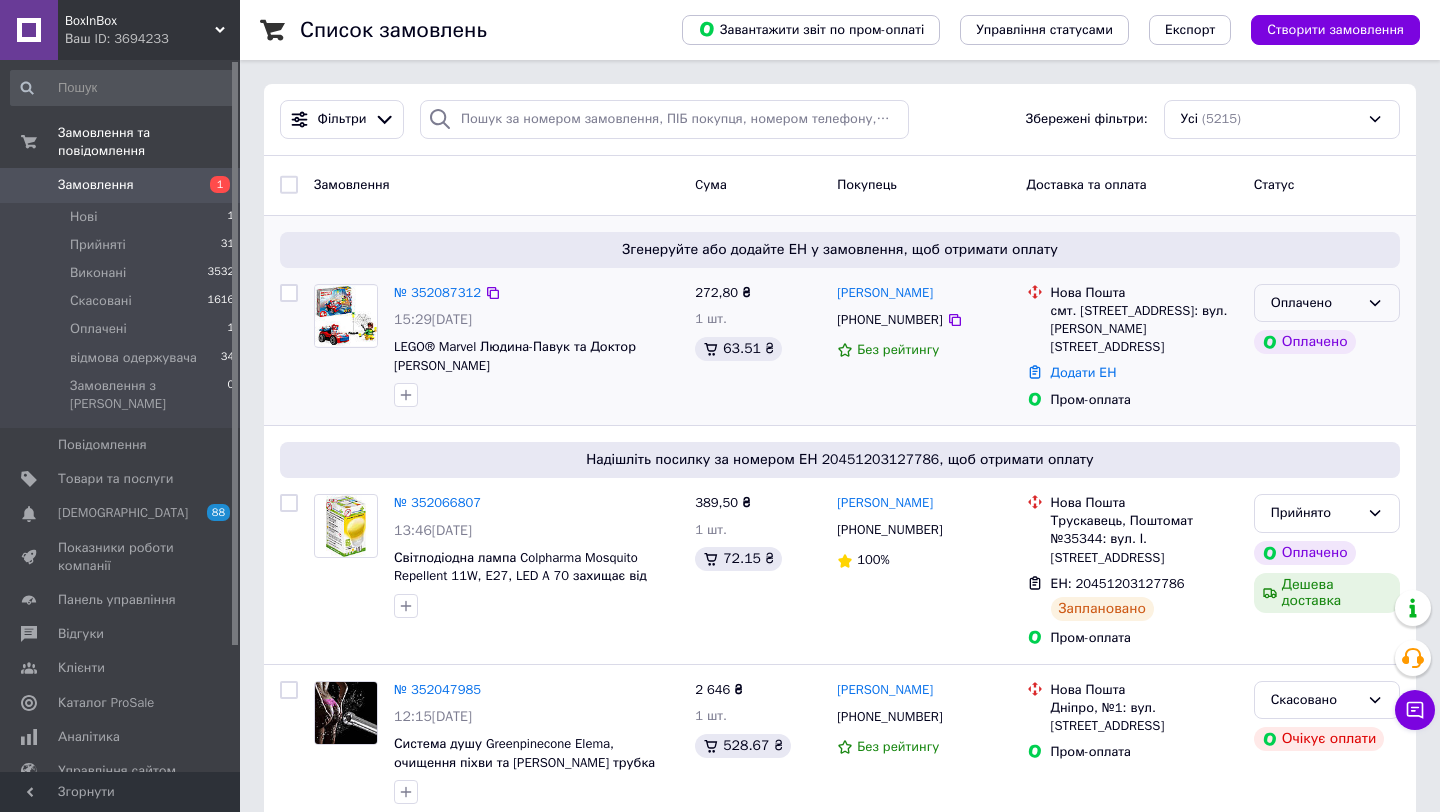 click 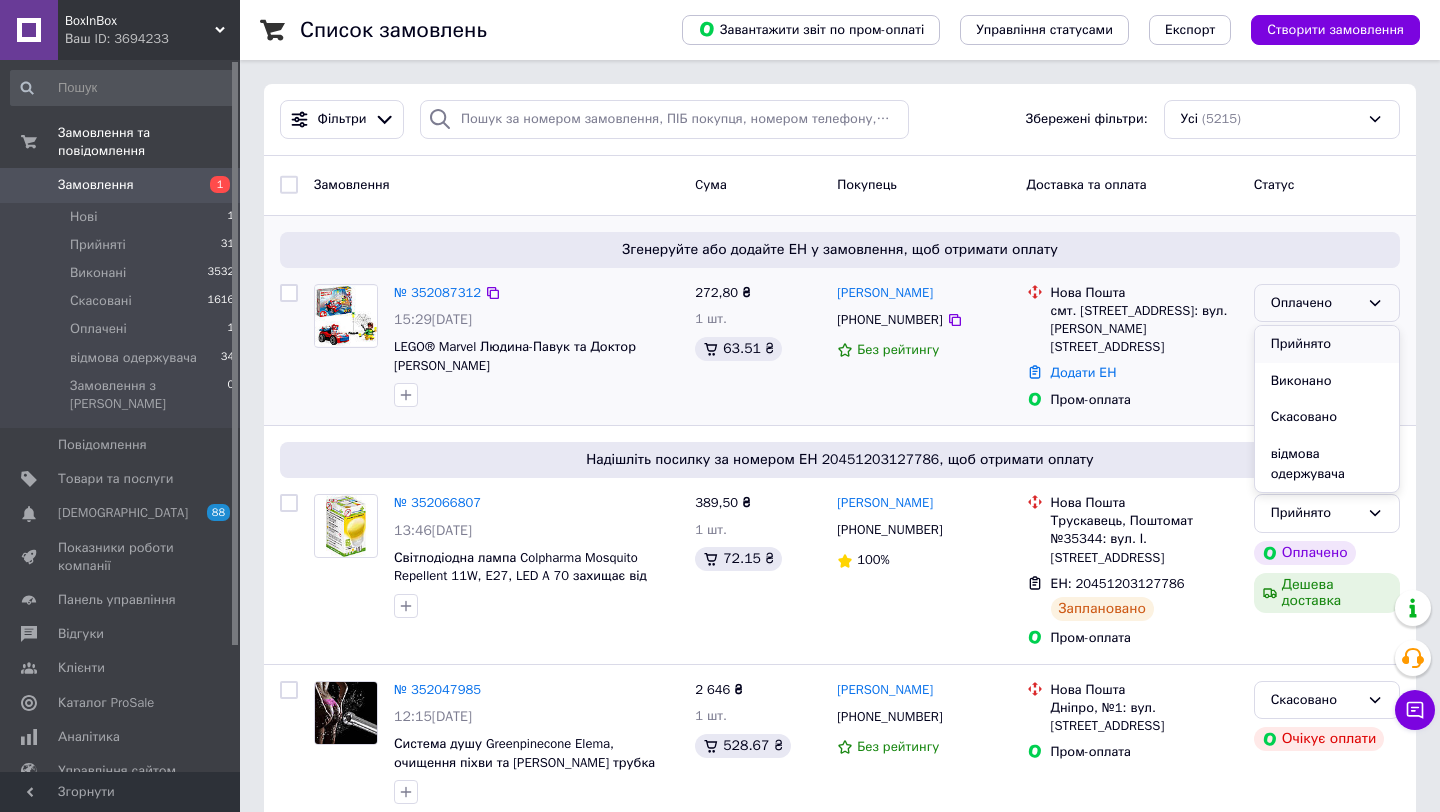 click on "Прийнято" at bounding box center (1327, 344) 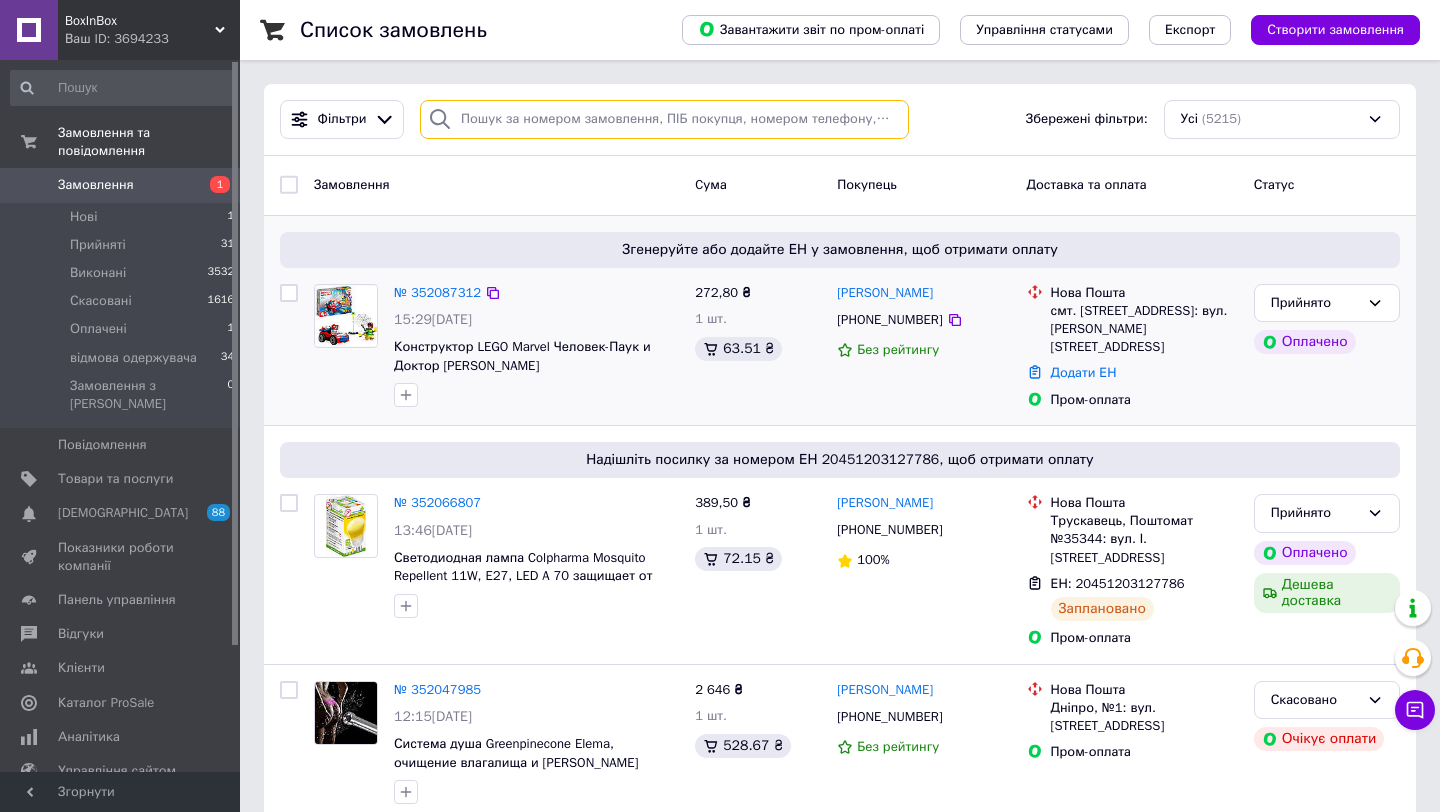 click at bounding box center [664, 119] 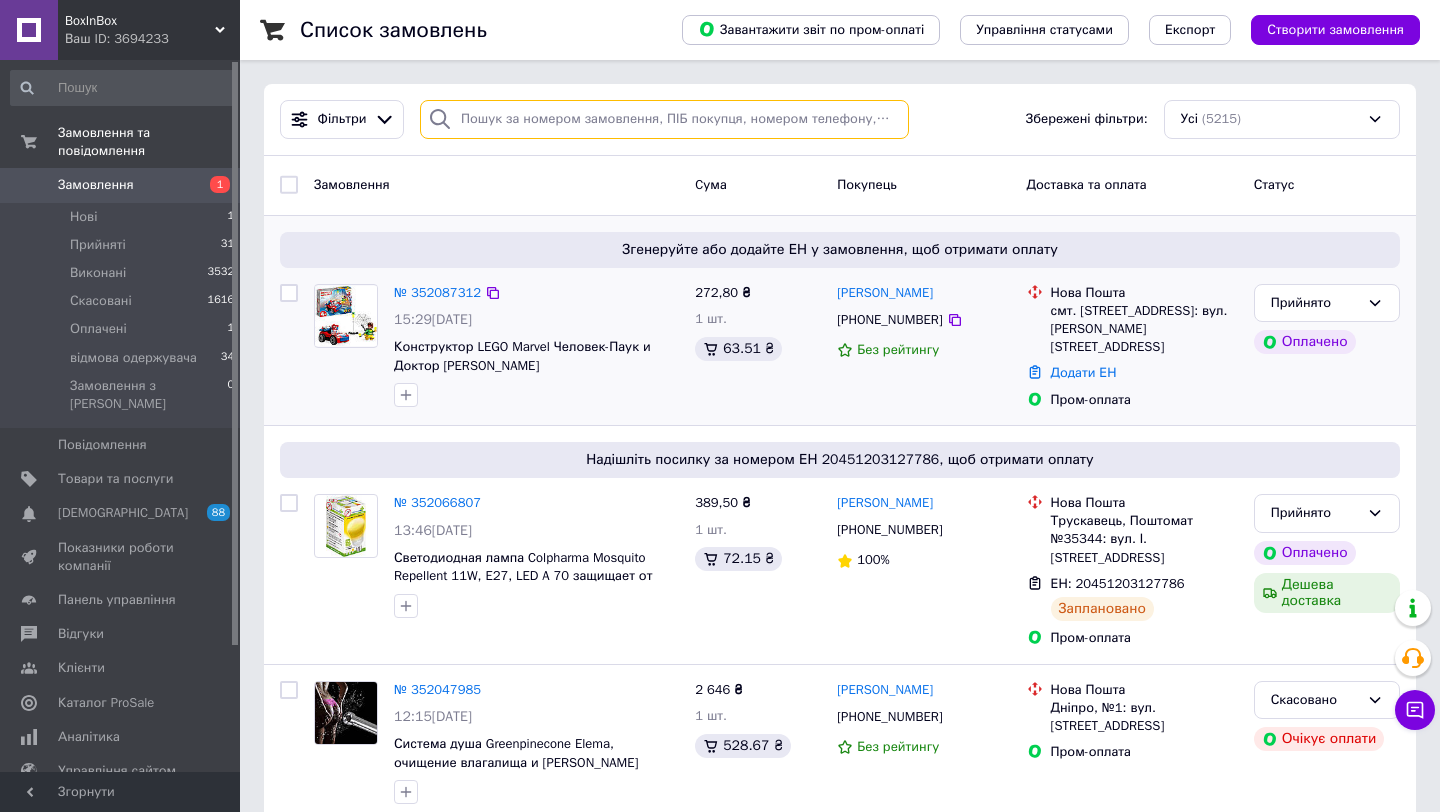 click at bounding box center [664, 119] 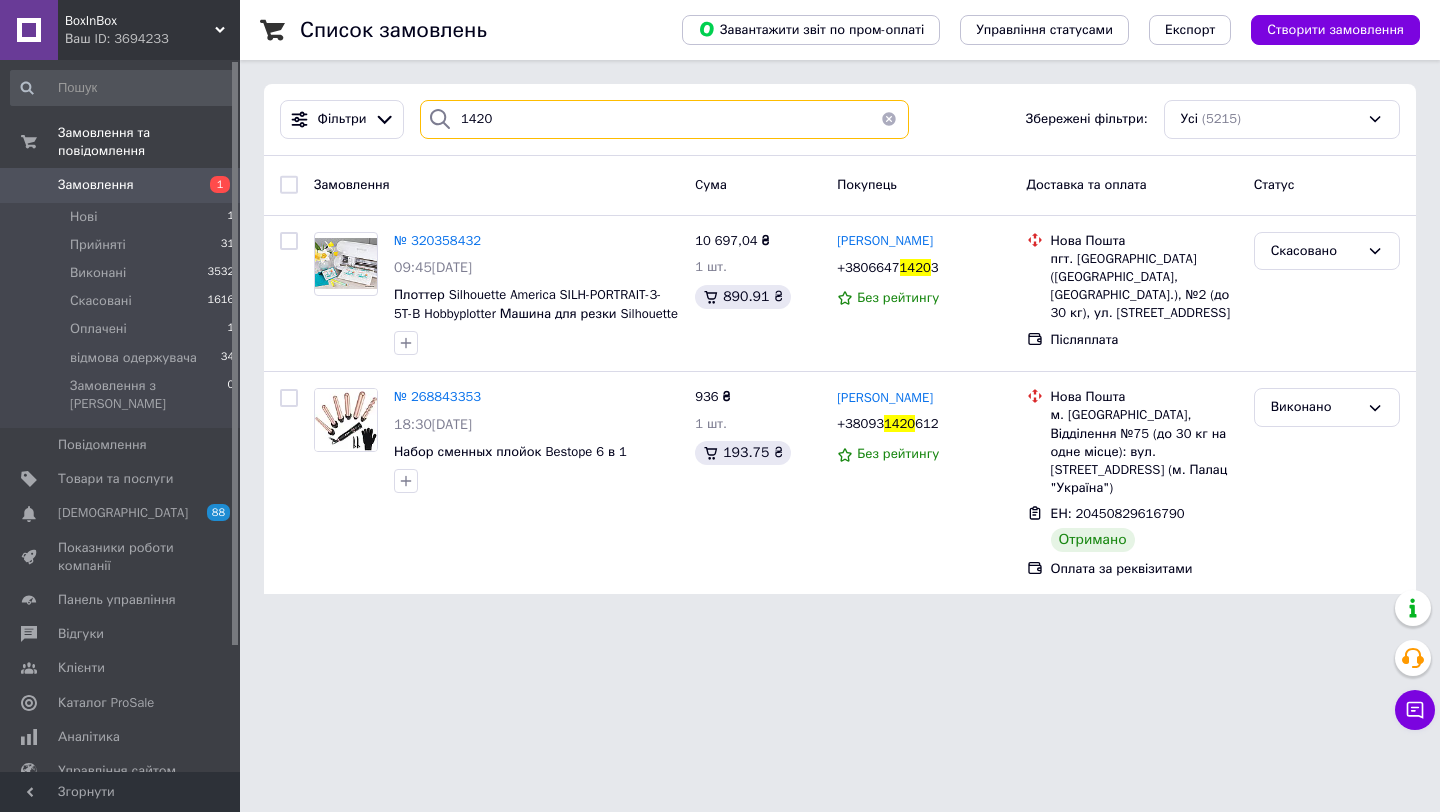type on "1420" 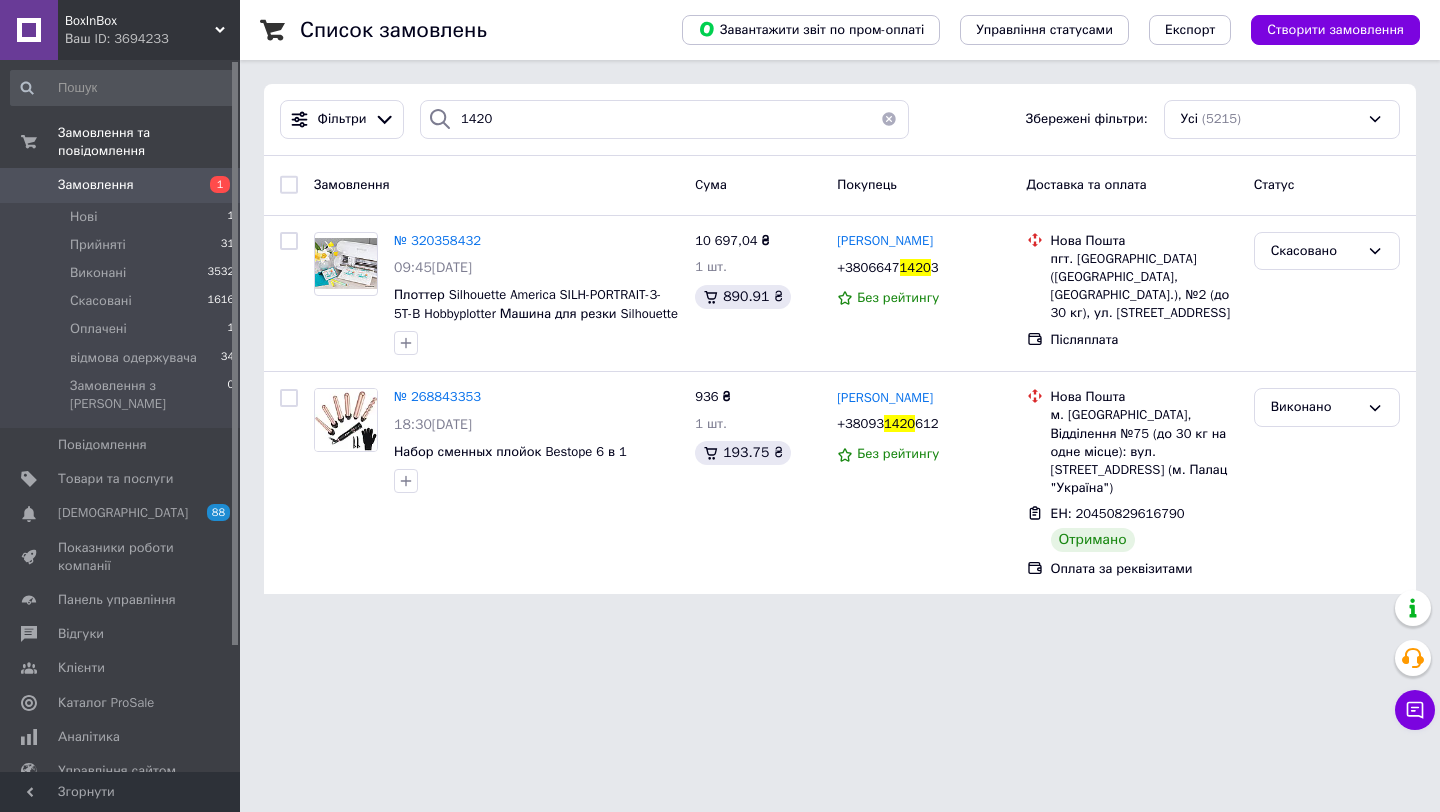 click on "Замовлення 1" at bounding box center [123, 185] 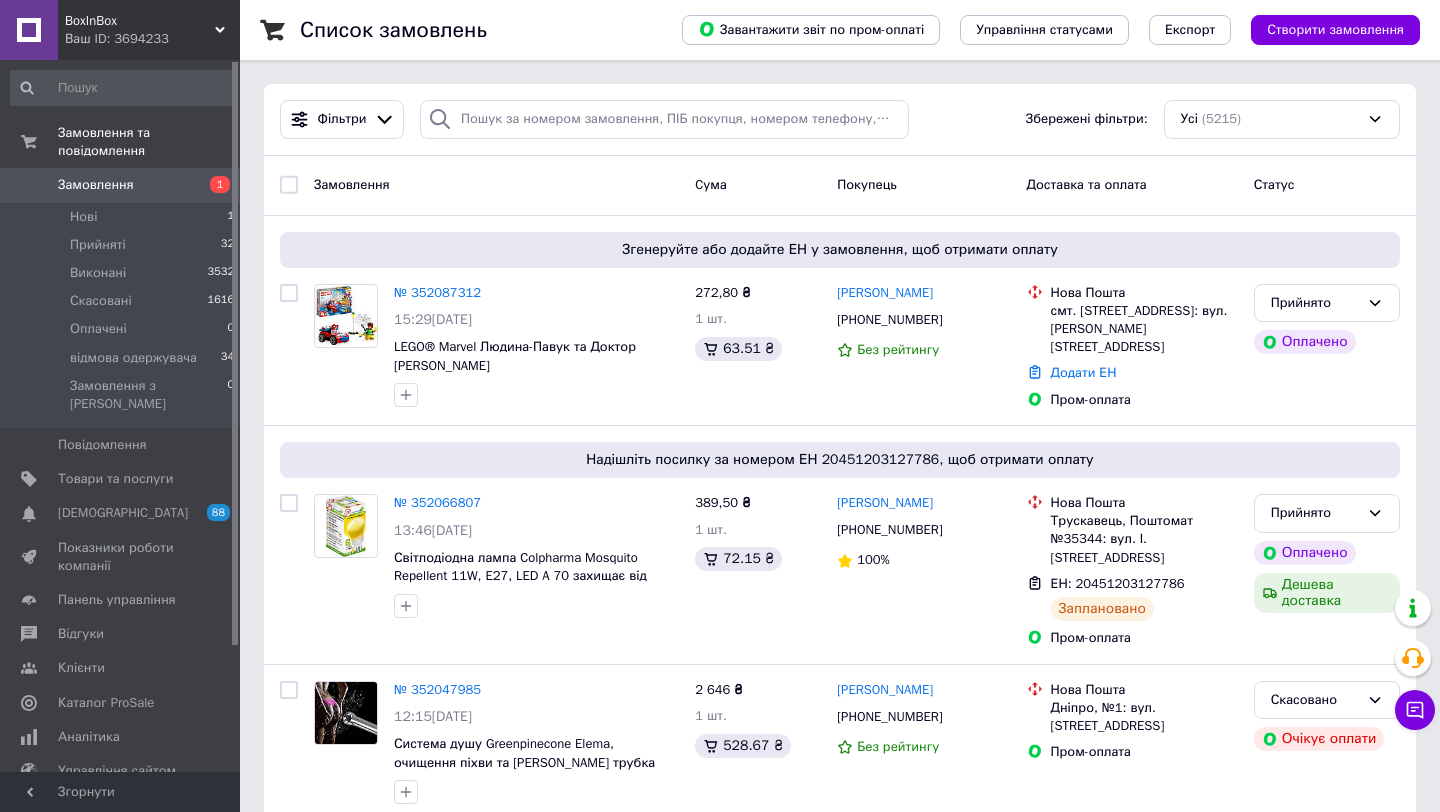 scroll, scrollTop: 153, scrollLeft: 0, axis: vertical 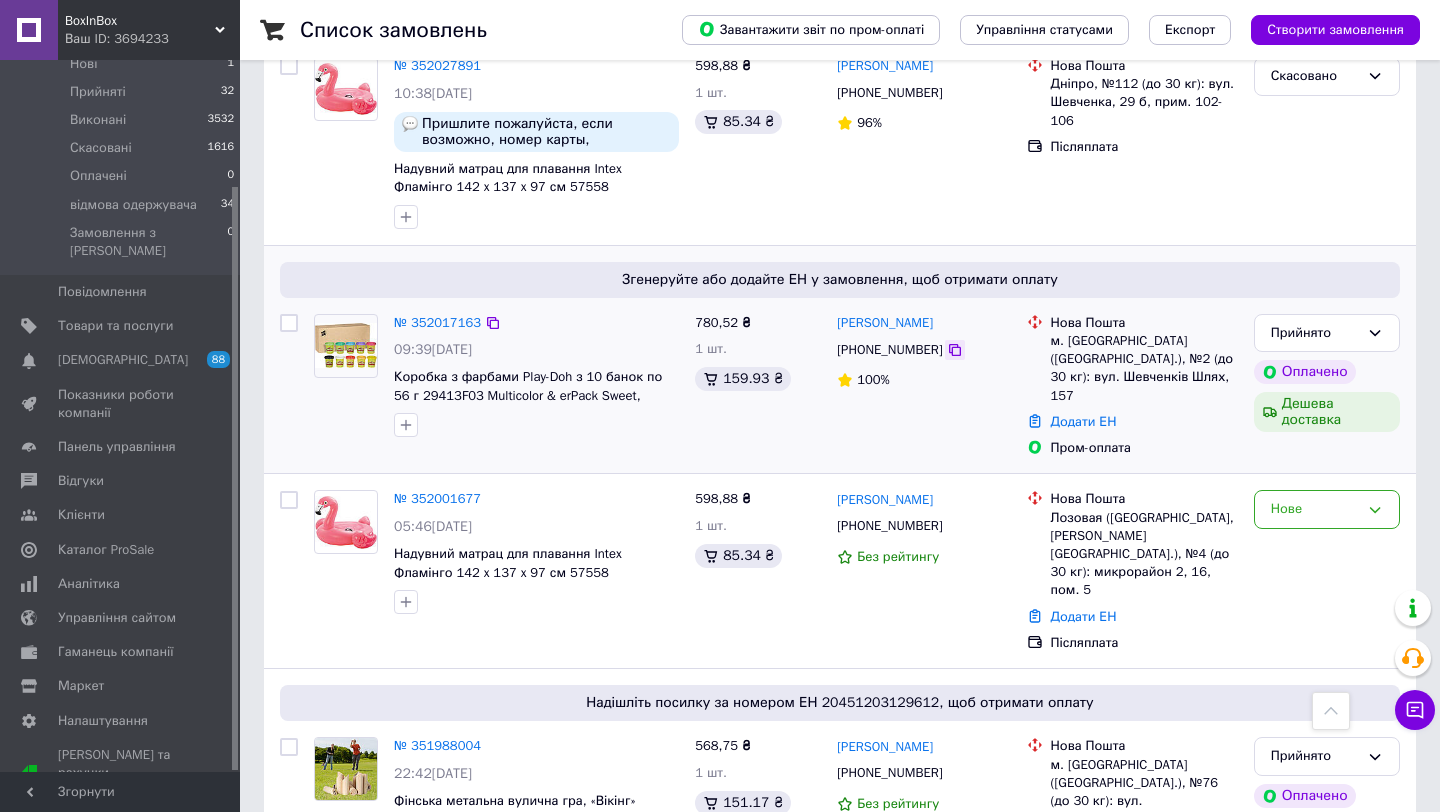 click 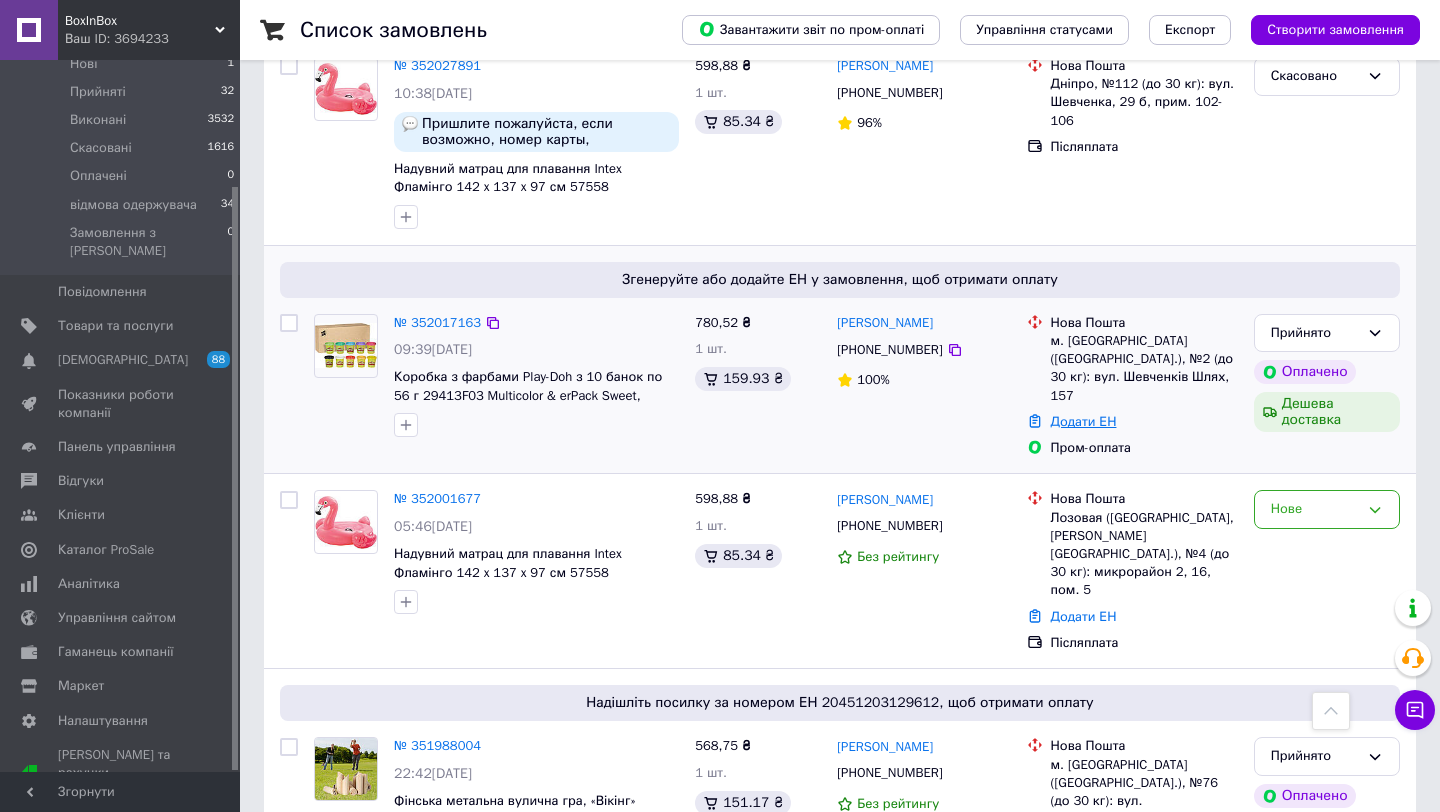 click on "Додати ЕН" at bounding box center (1084, 421) 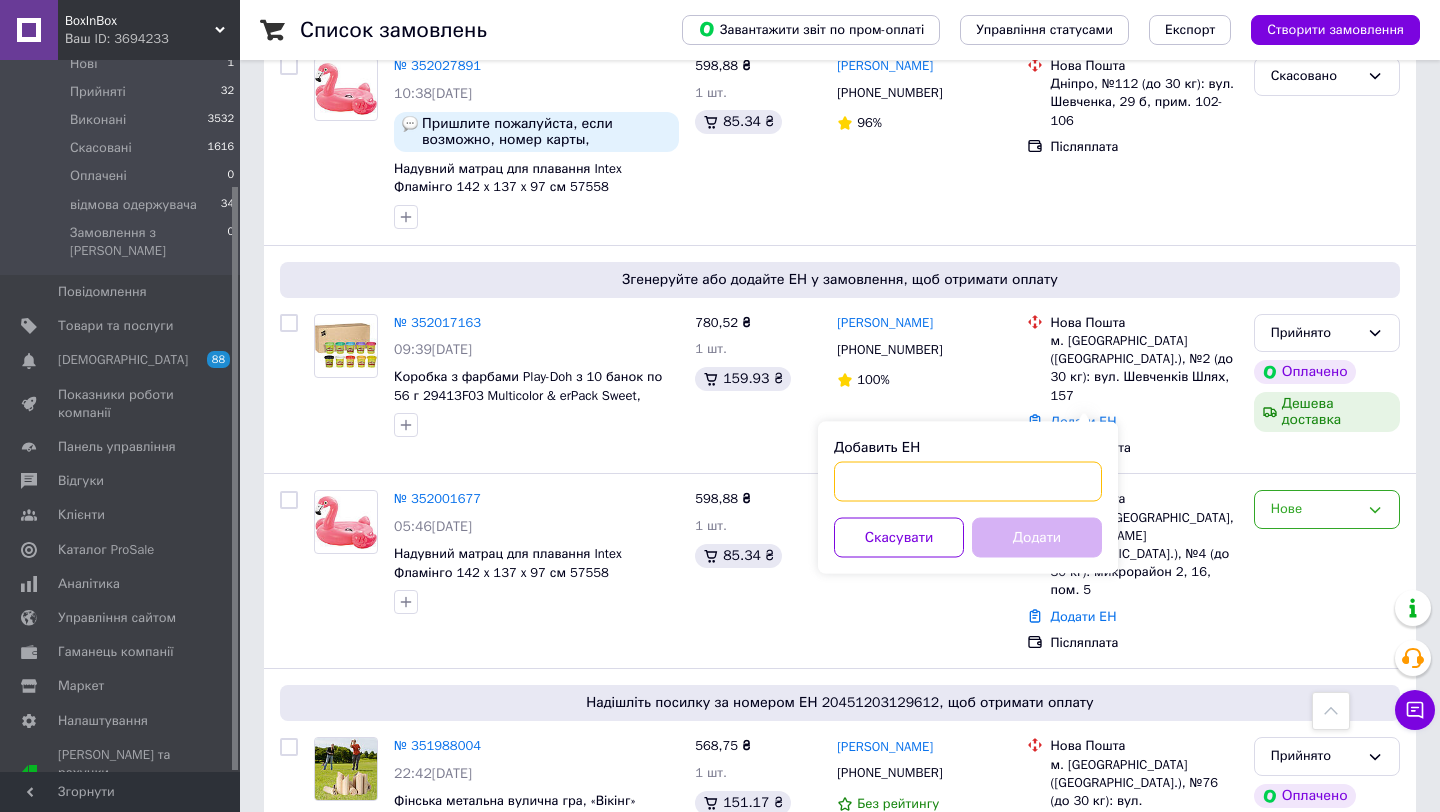 click on "Добавить ЕН" at bounding box center [968, 482] 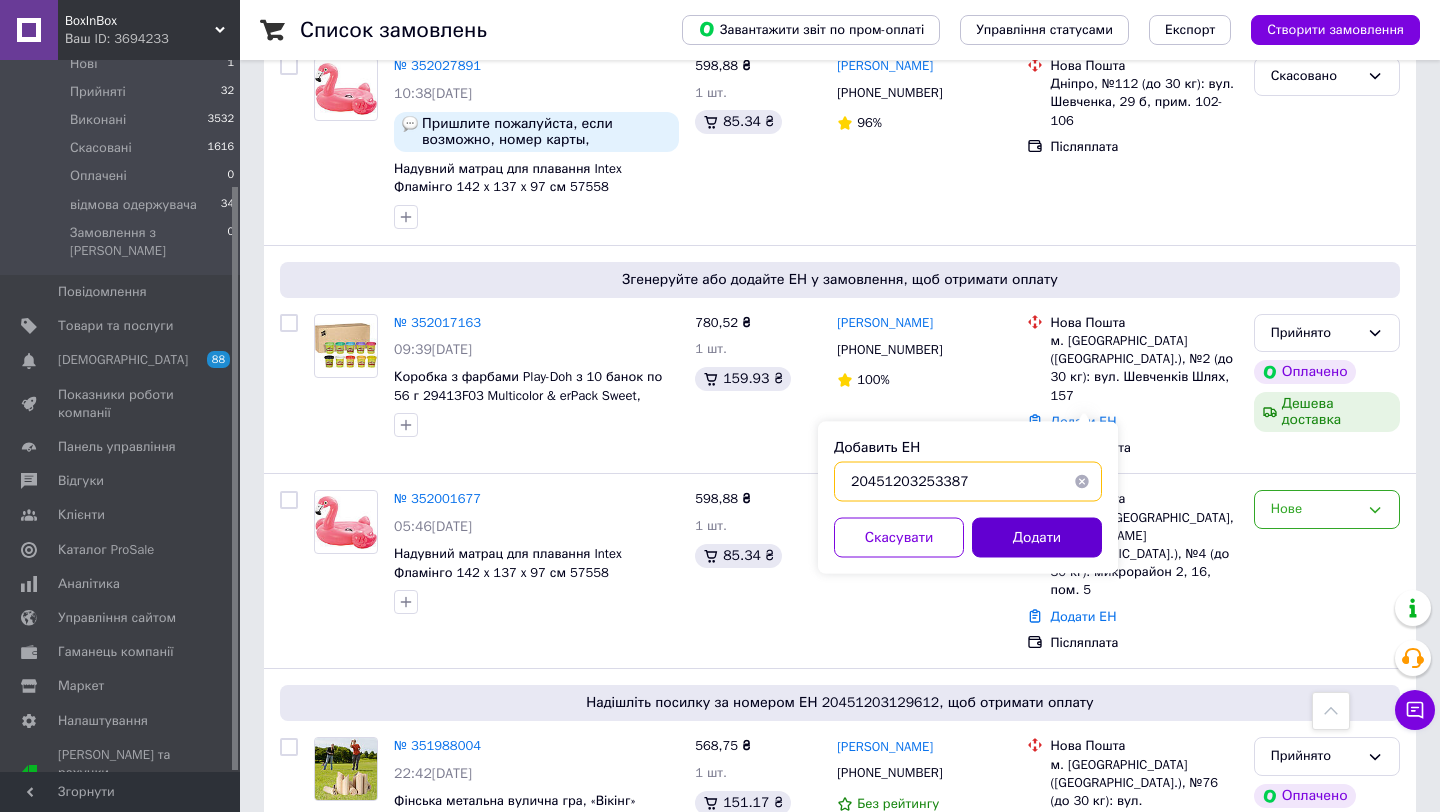 type on "20451203253387" 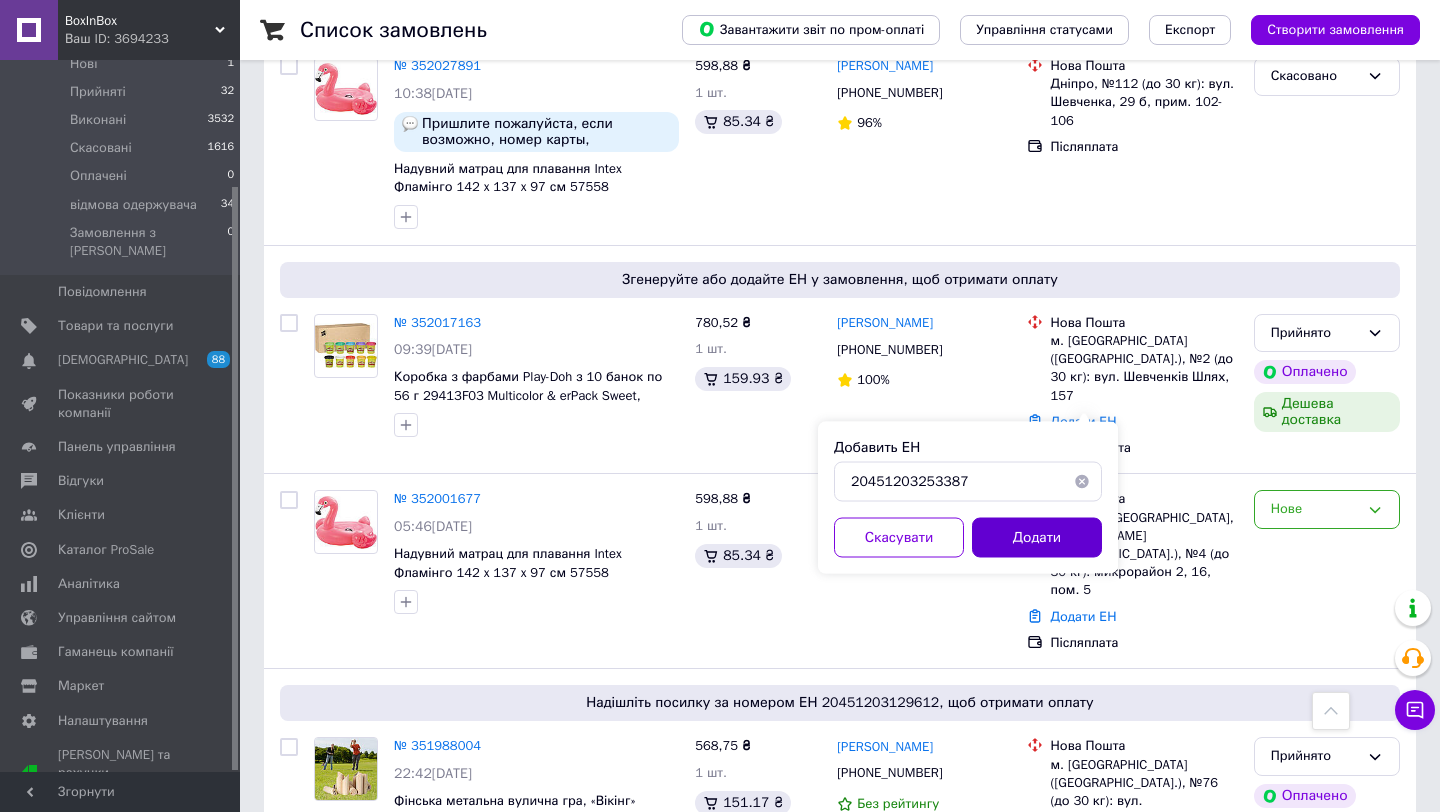 click on "Додати" at bounding box center [1037, 538] 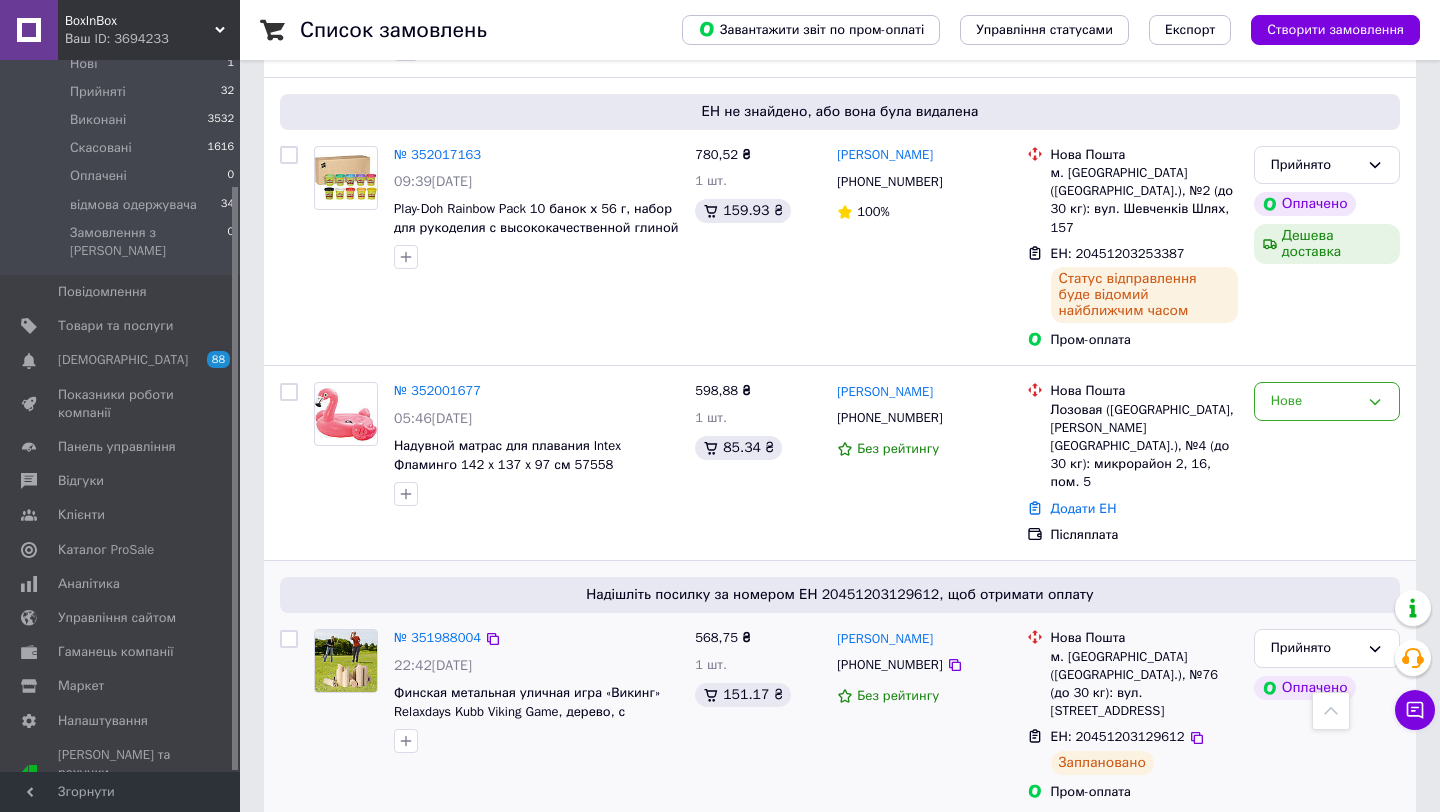 scroll, scrollTop: 1104, scrollLeft: 0, axis: vertical 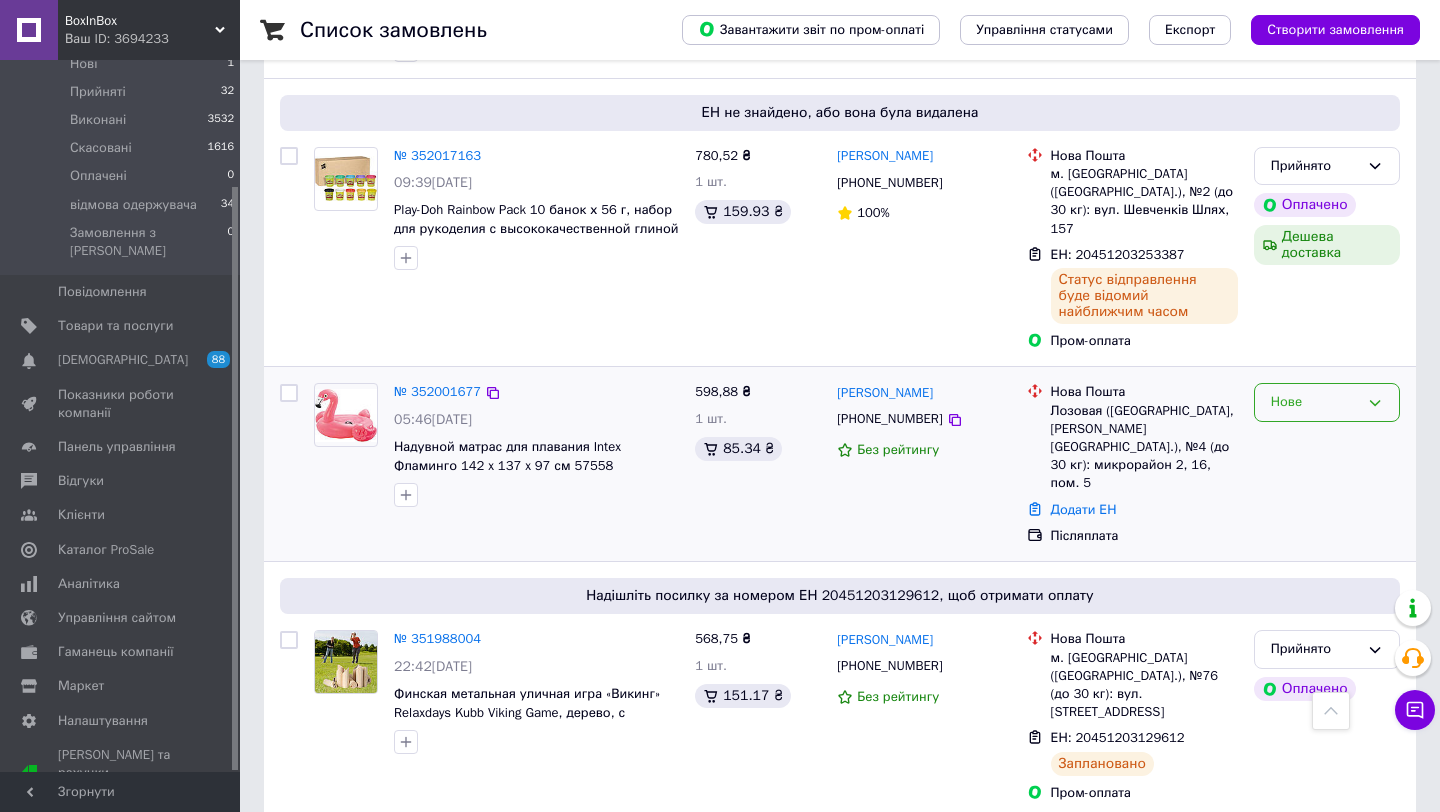 click 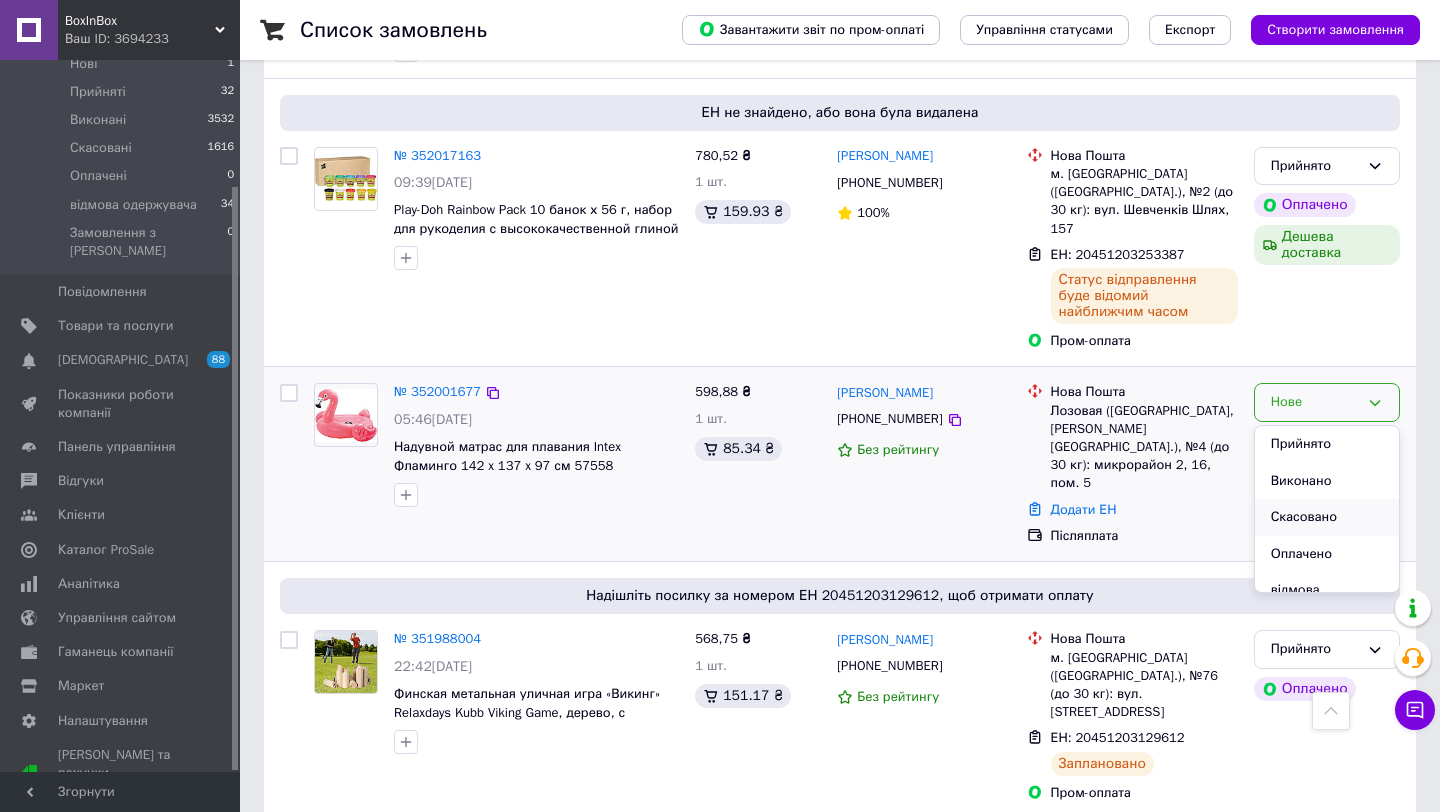 click on "Скасовано" at bounding box center (1327, 517) 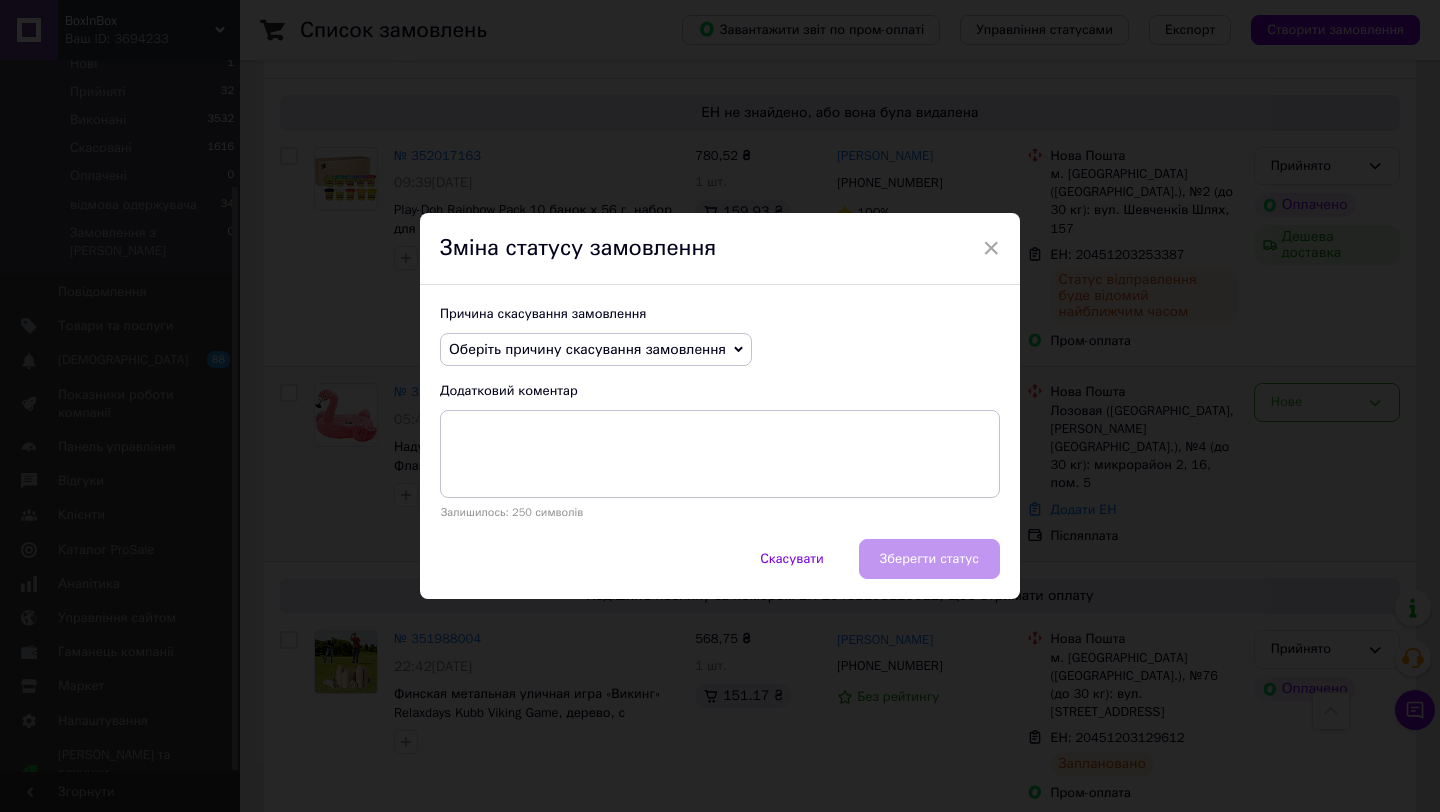 click on "Оберіть причину скасування замовлення" at bounding box center [596, 350] 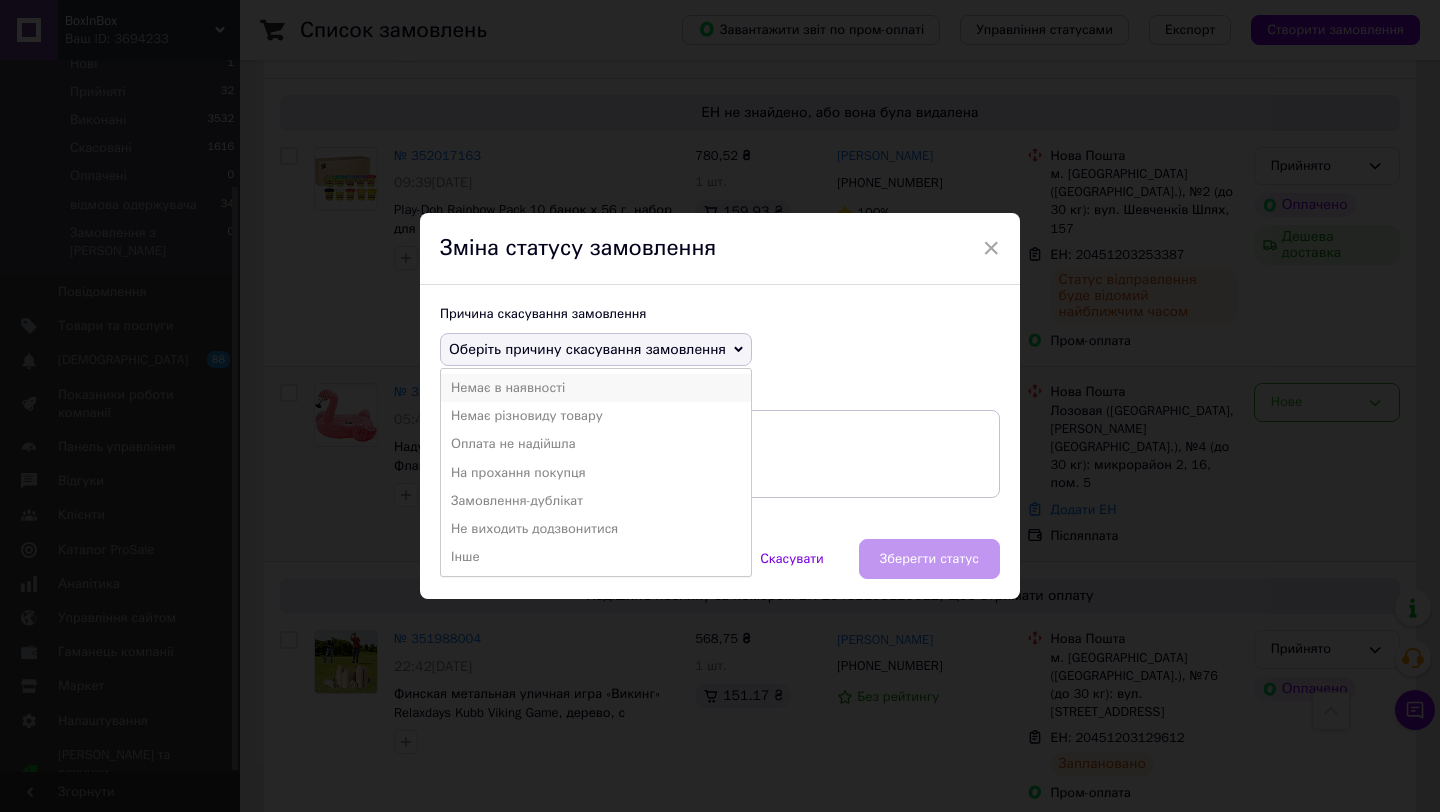 click on "Немає в наявності" at bounding box center (596, 388) 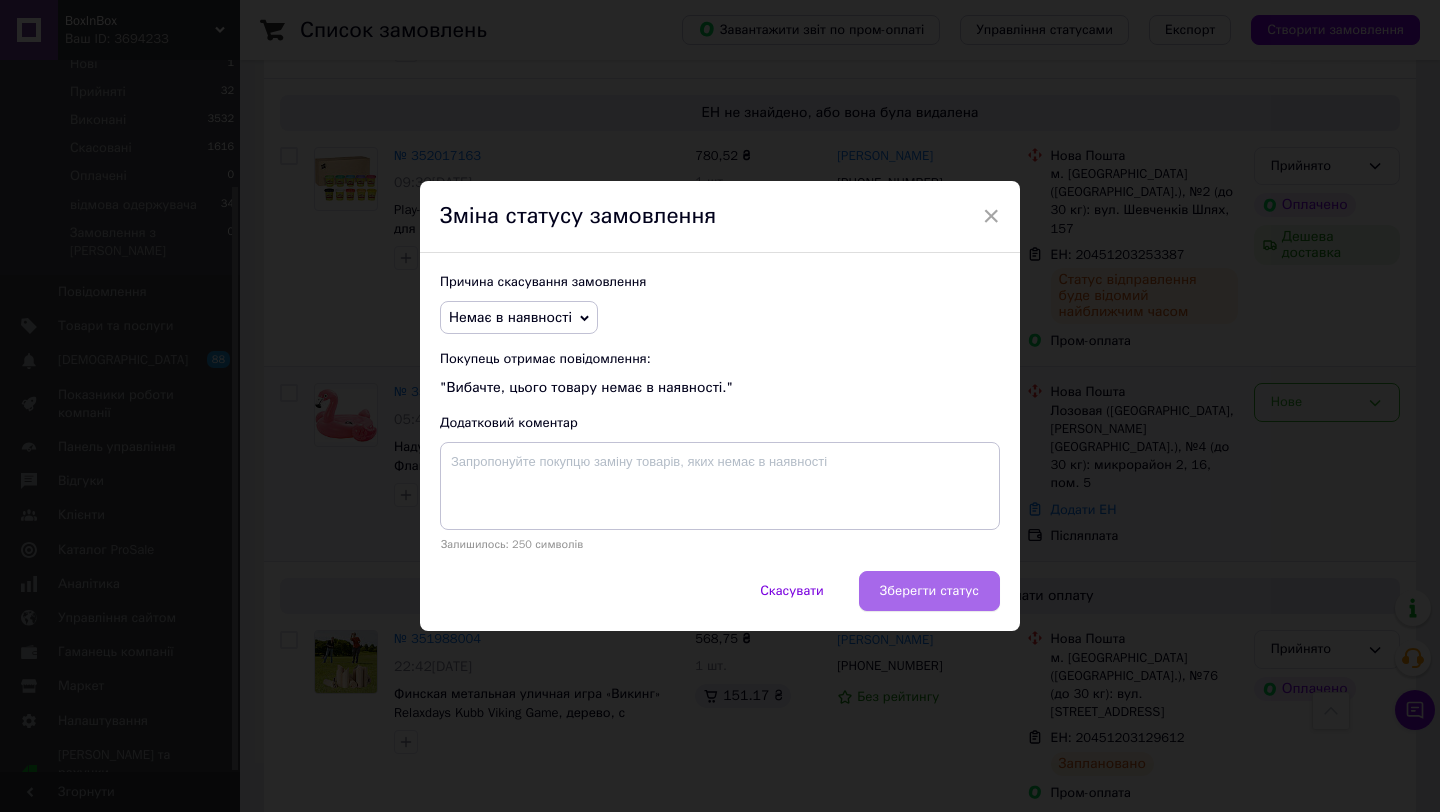 click on "Зберегти статус" at bounding box center (929, 591) 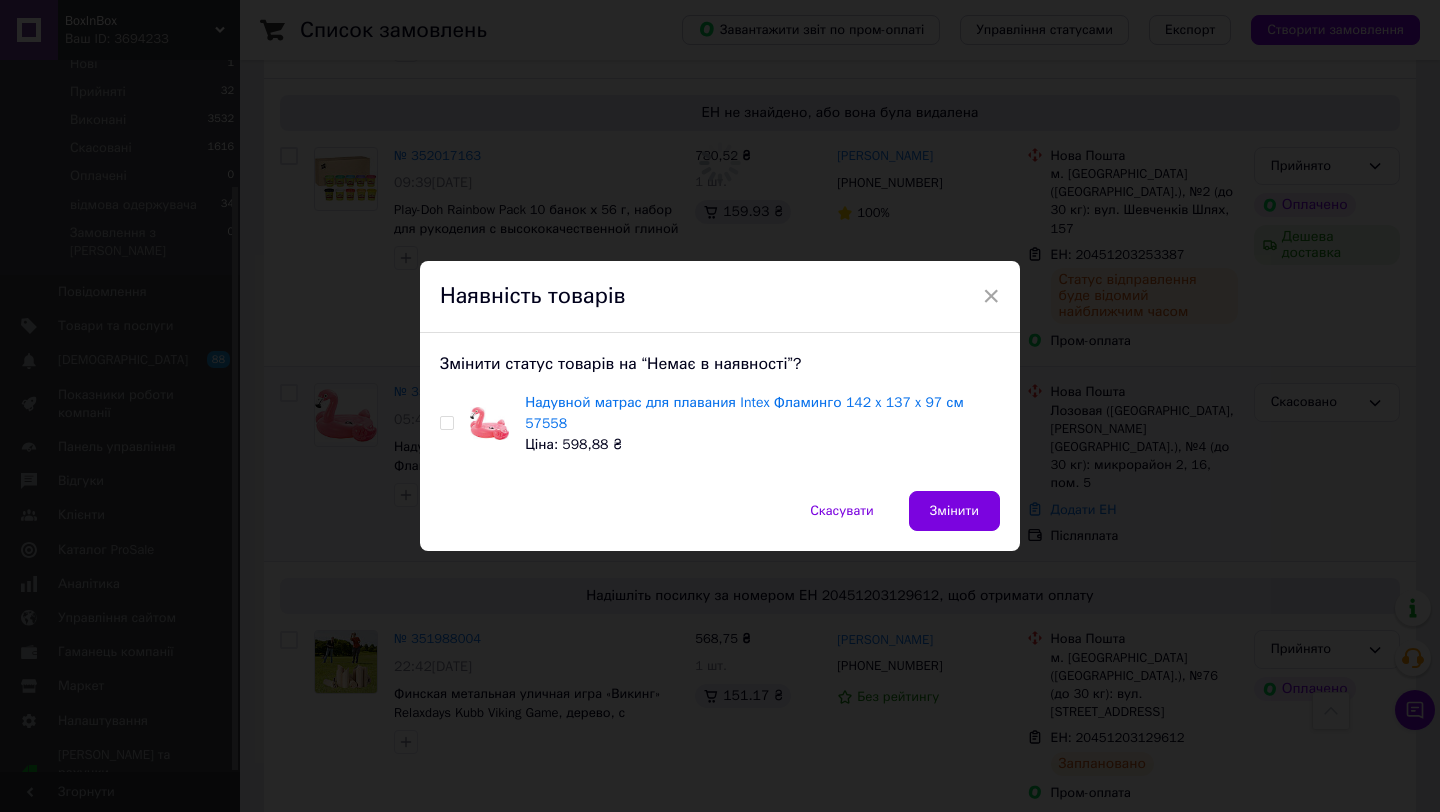 click at bounding box center [447, 423] 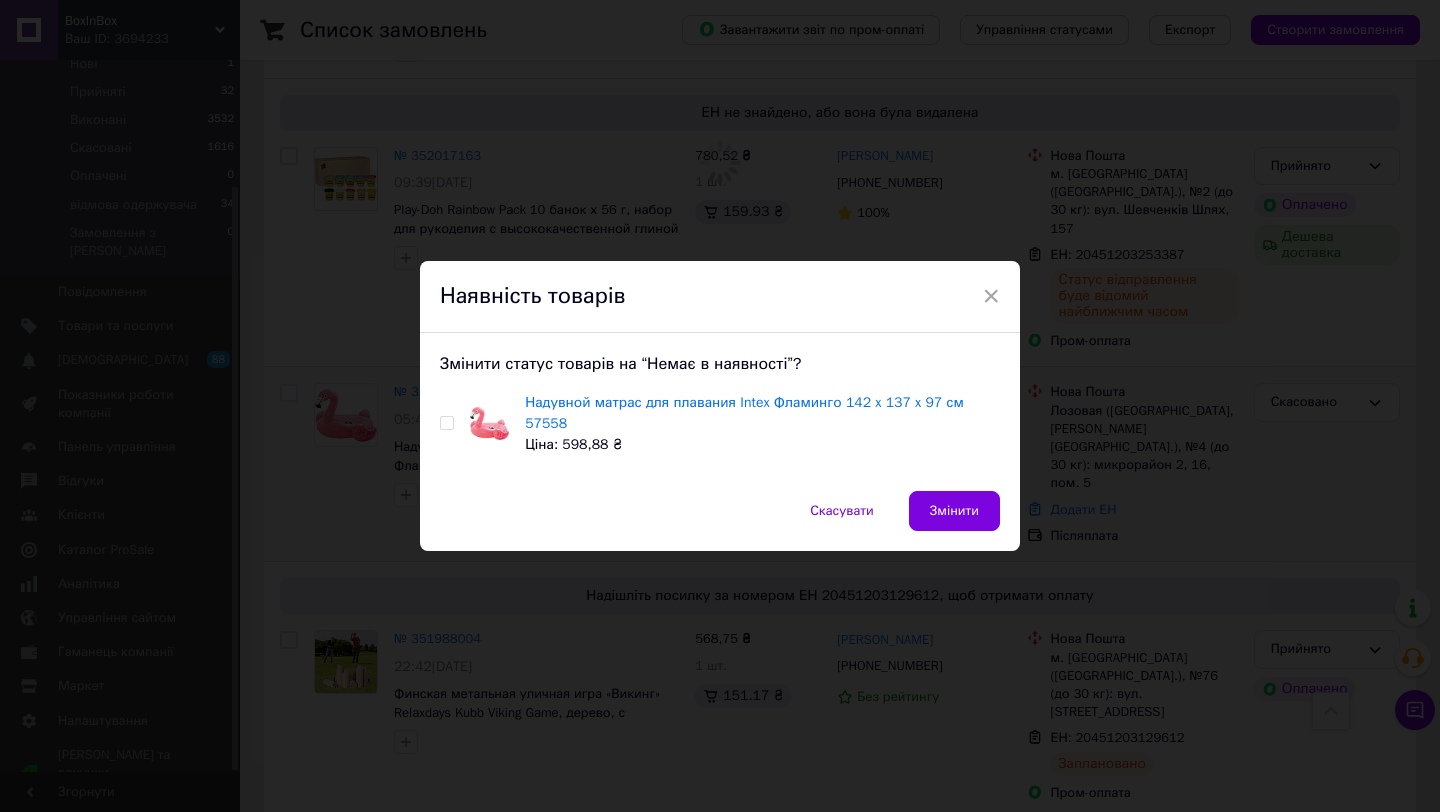 click at bounding box center [446, 423] 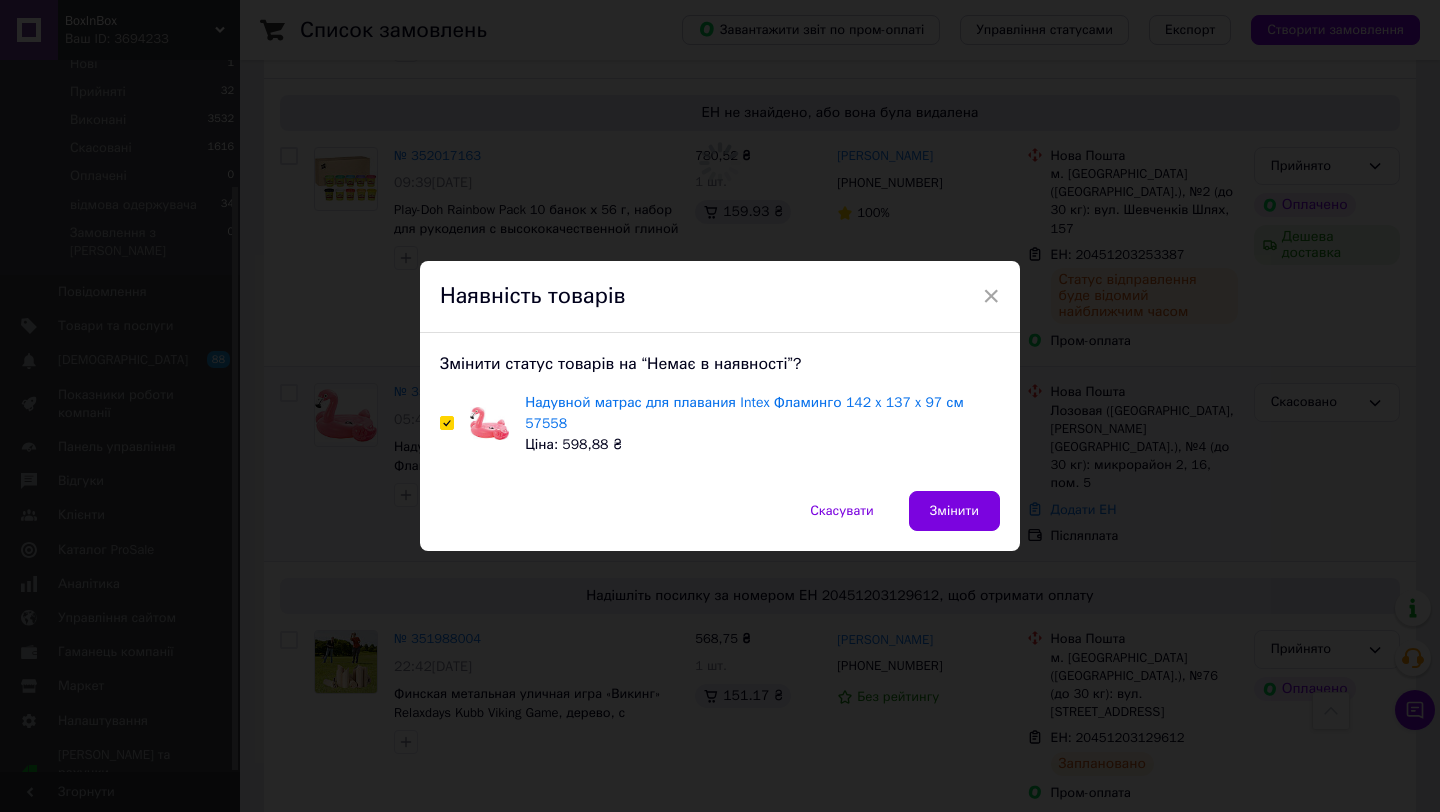 checkbox on "true" 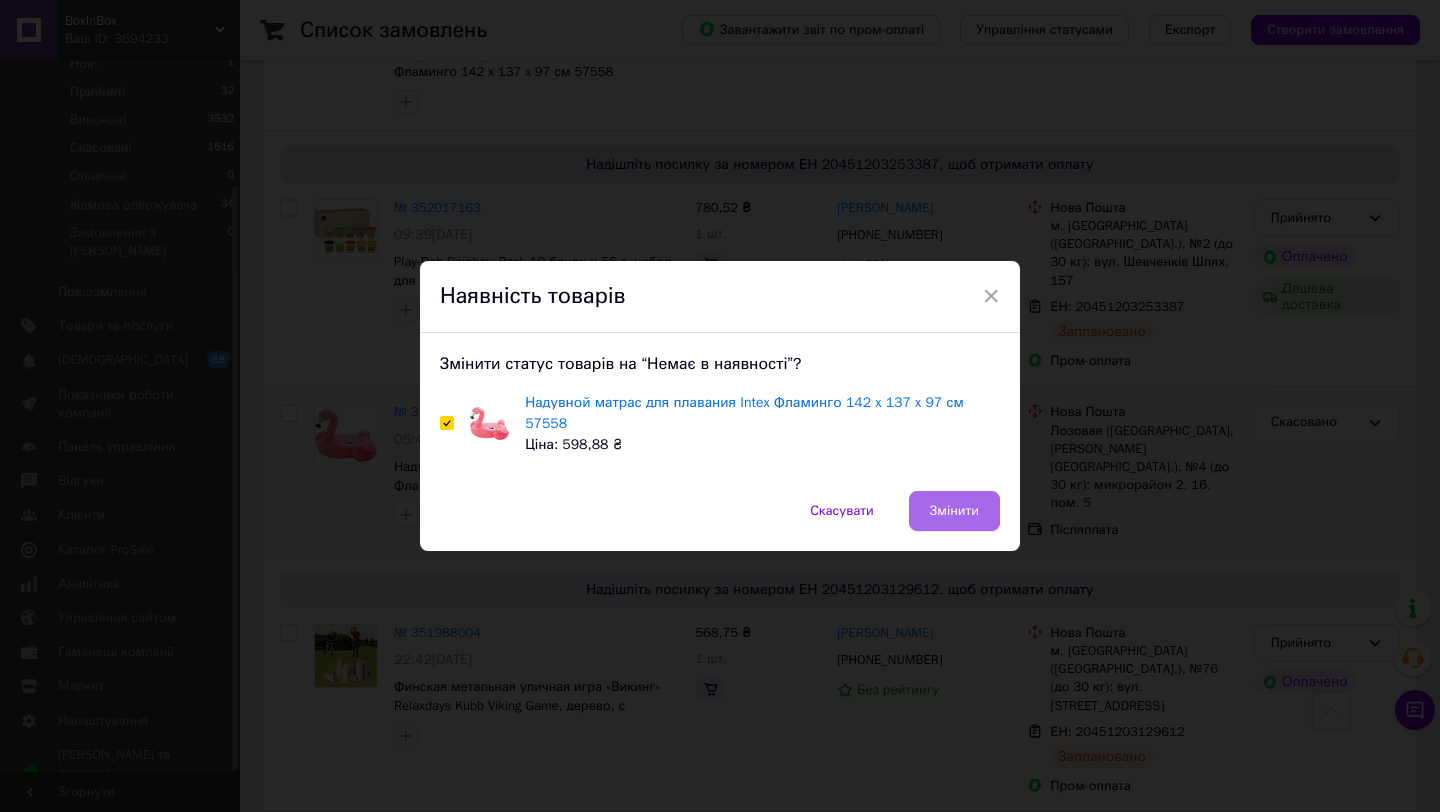 scroll, scrollTop: 1104, scrollLeft: 0, axis: vertical 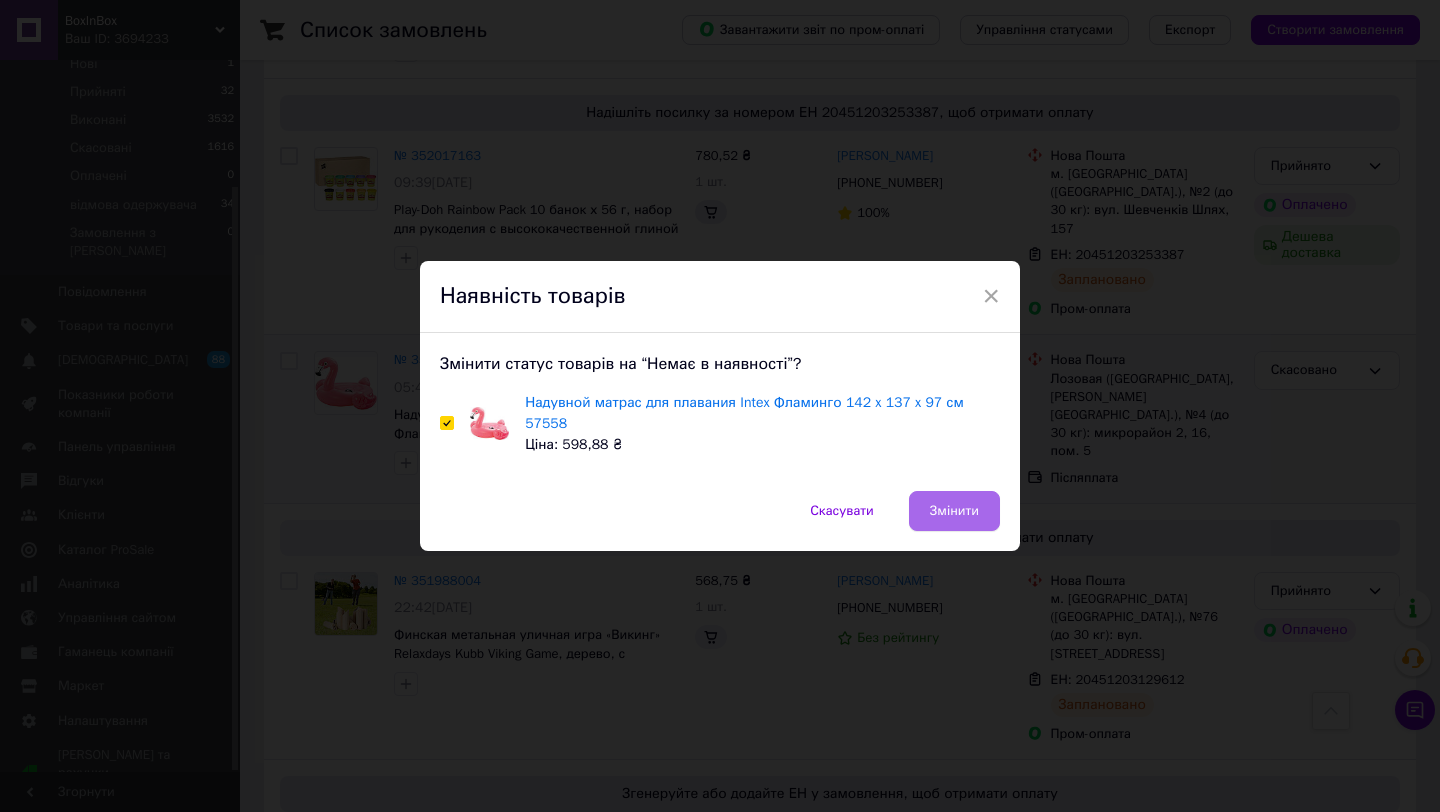 click on "Змінити" at bounding box center (954, 511) 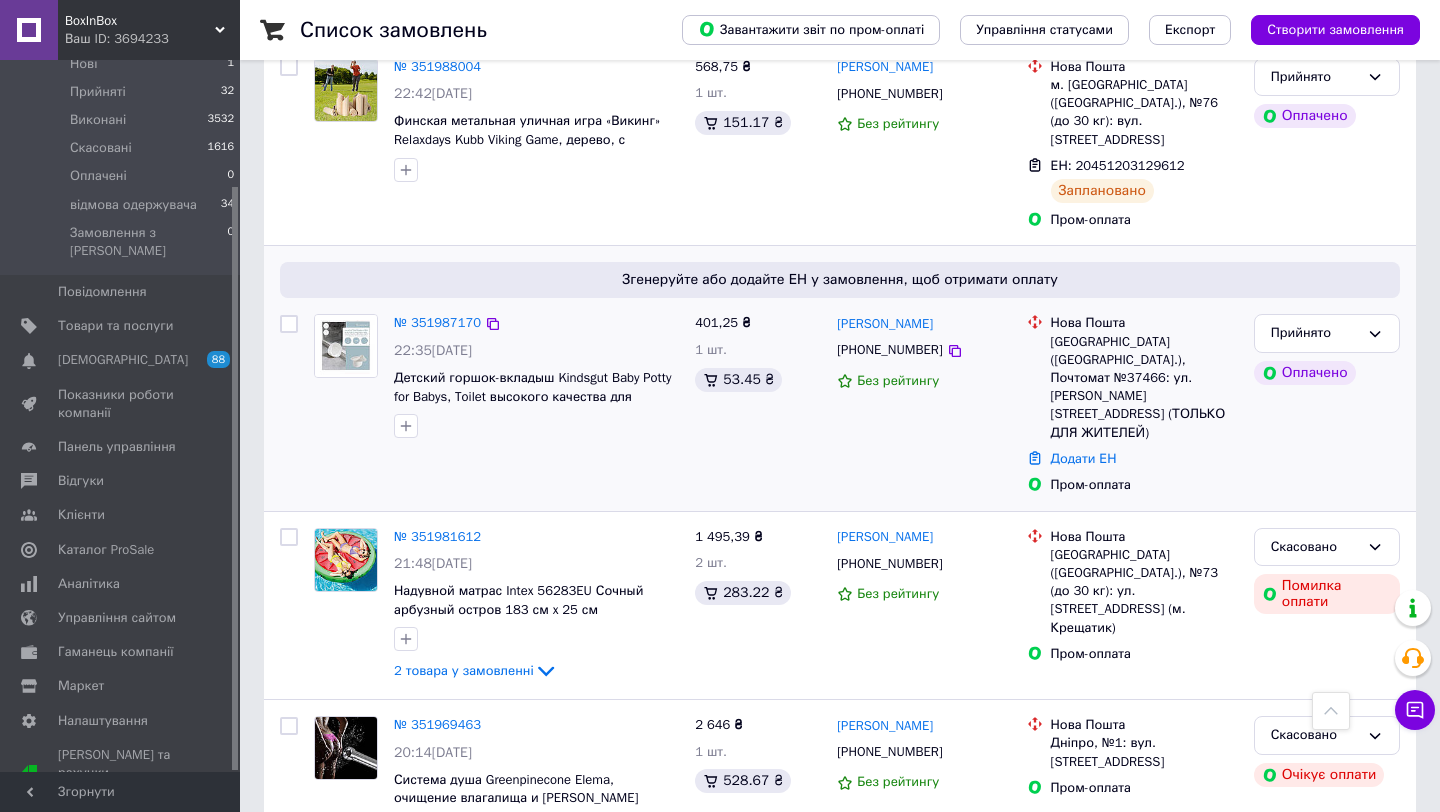 scroll, scrollTop: 1634, scrollLeft: 0, axis: vertical 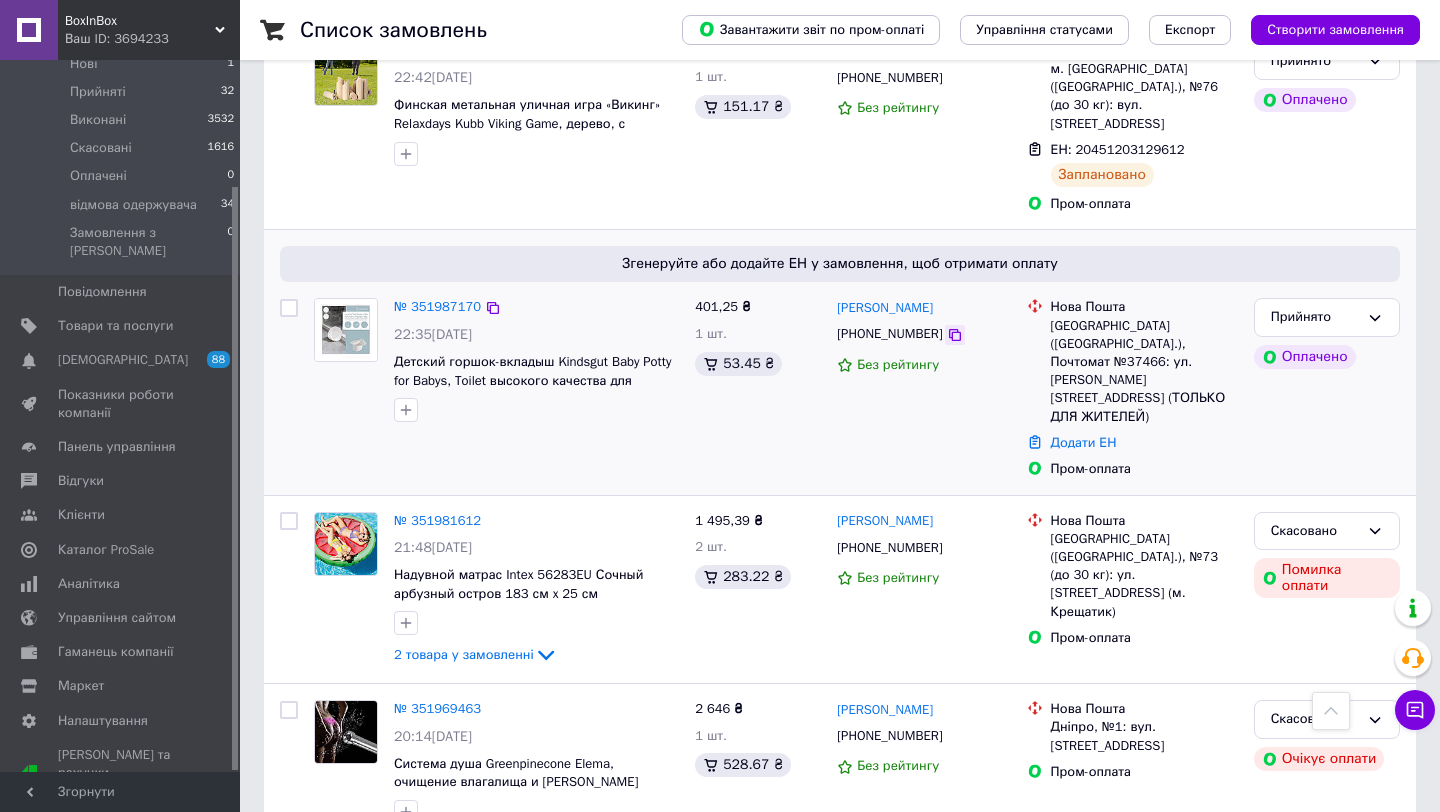 click 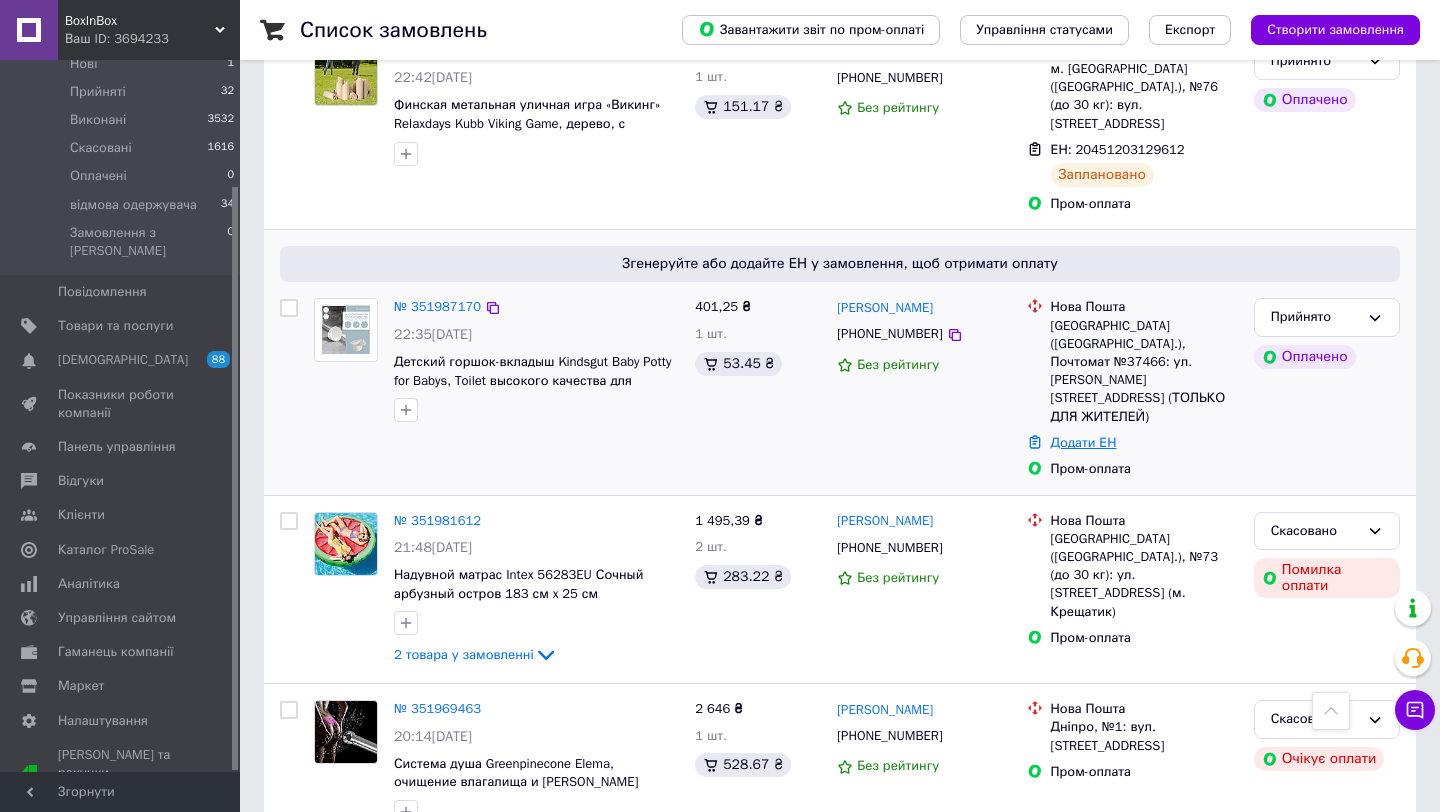 click on "Додати ЕН" at bounding box center [1084, 442] 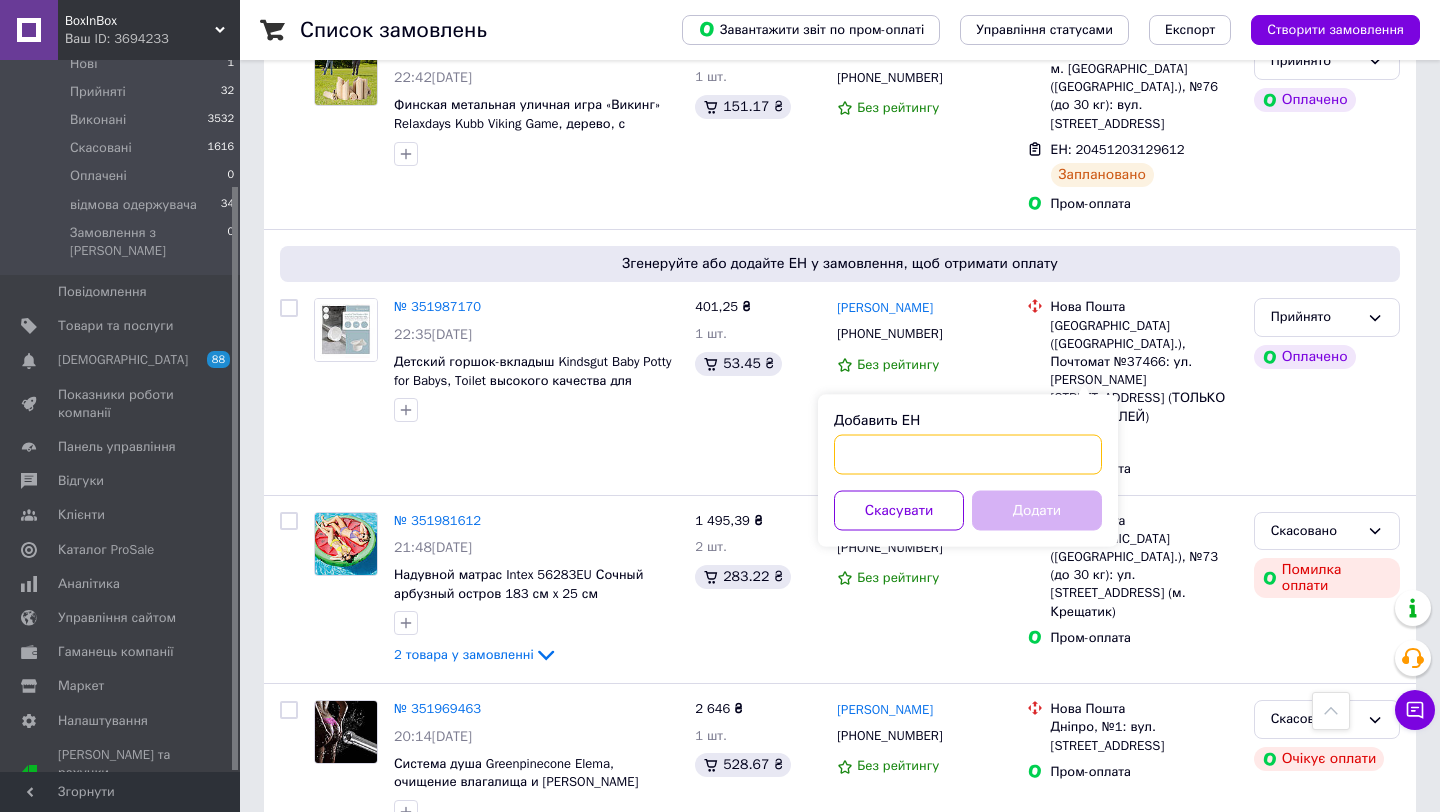 click on "Добавить ЕН" at bounding box center [968, 455] 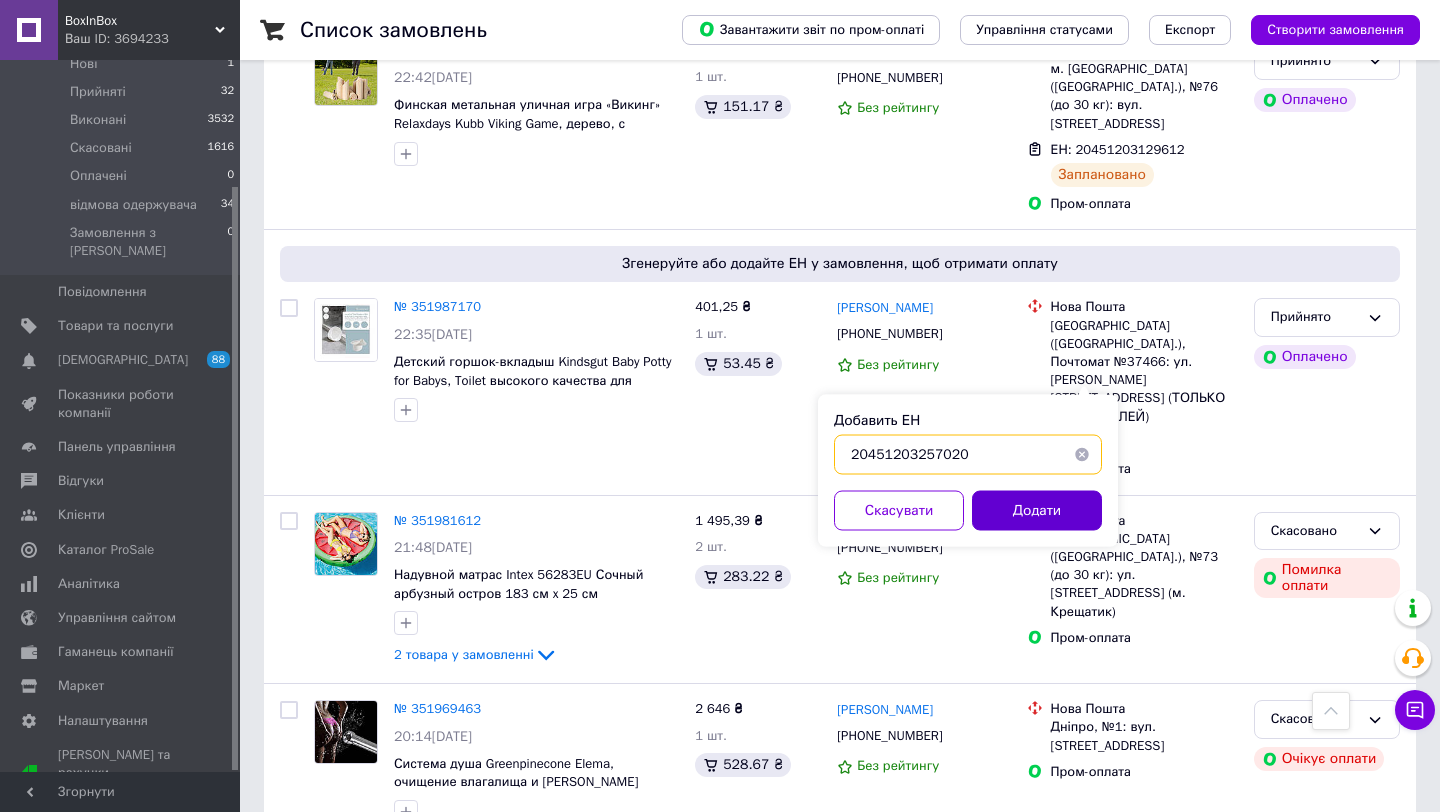 type on "20451203257020" 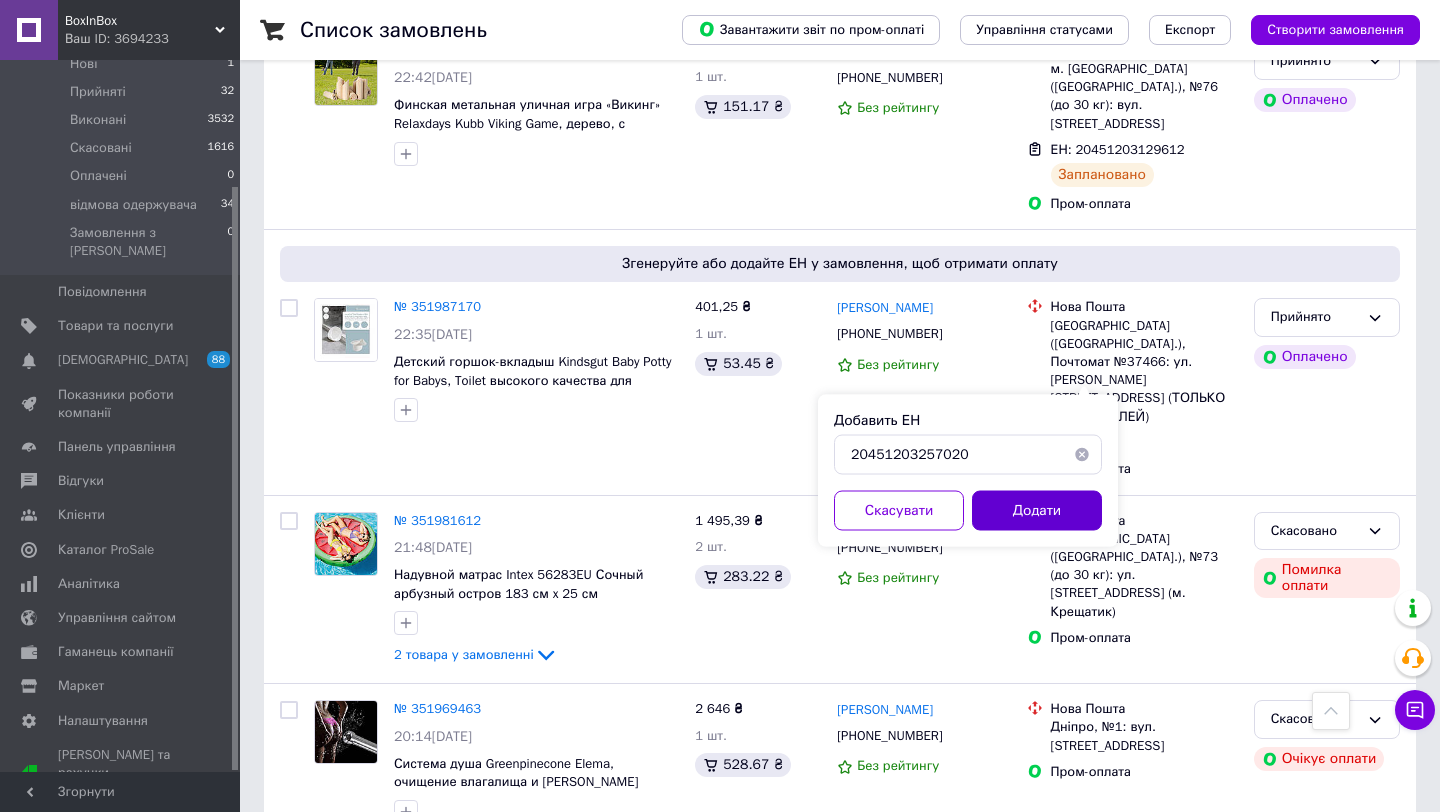 click on "Додати" at bounding box center [1037, 511] 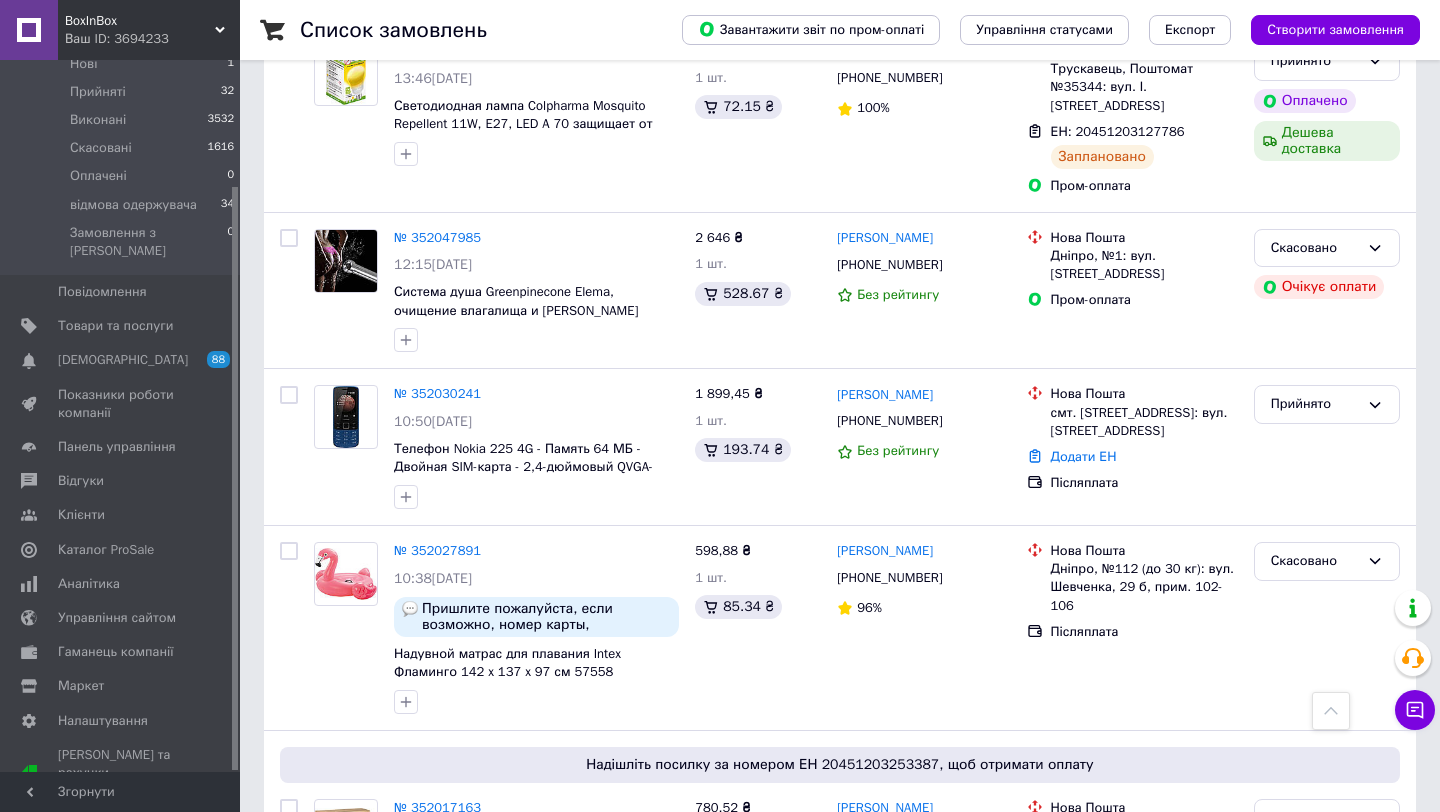 scroll, scrollTop: 448, scrollLeft: 0, axis: vertical 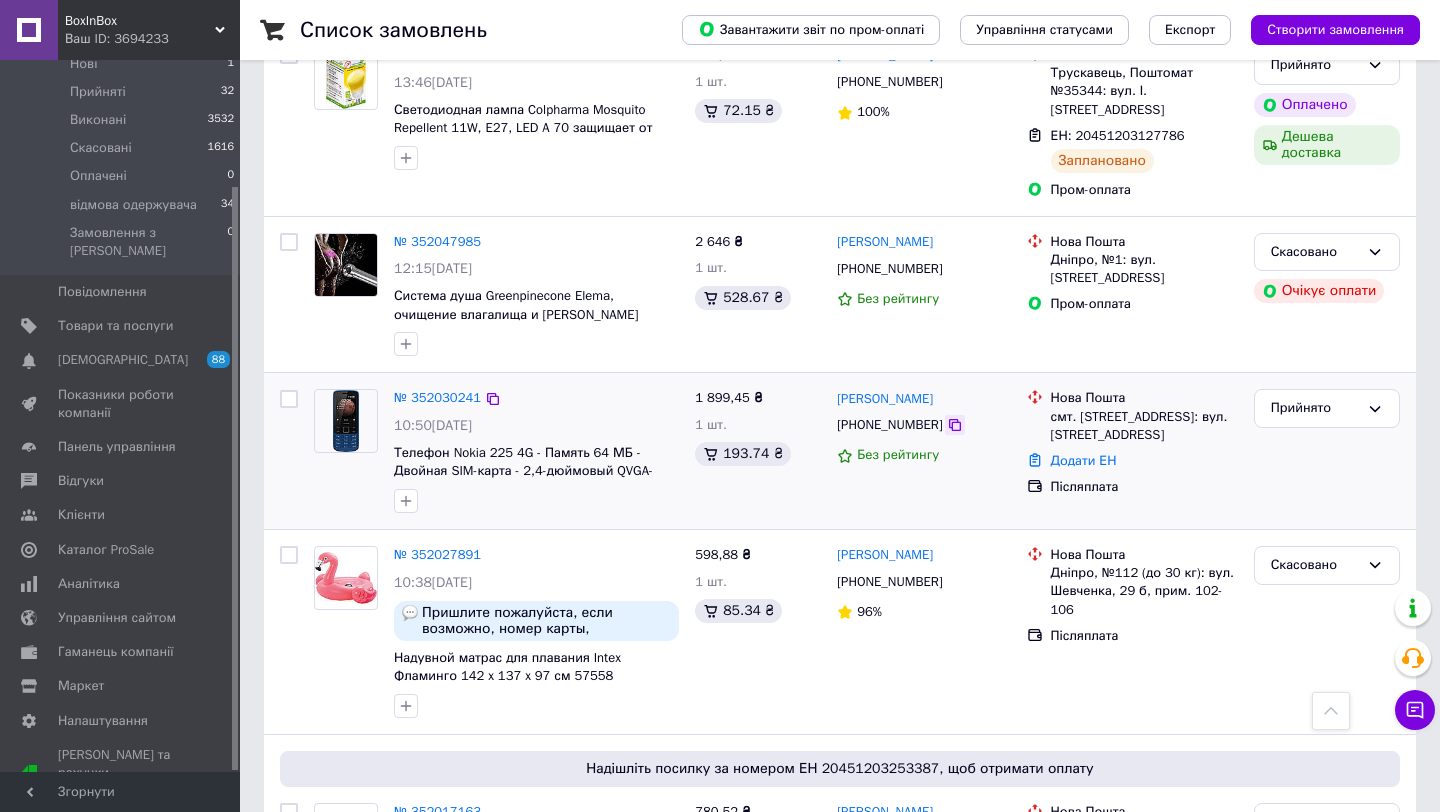 click 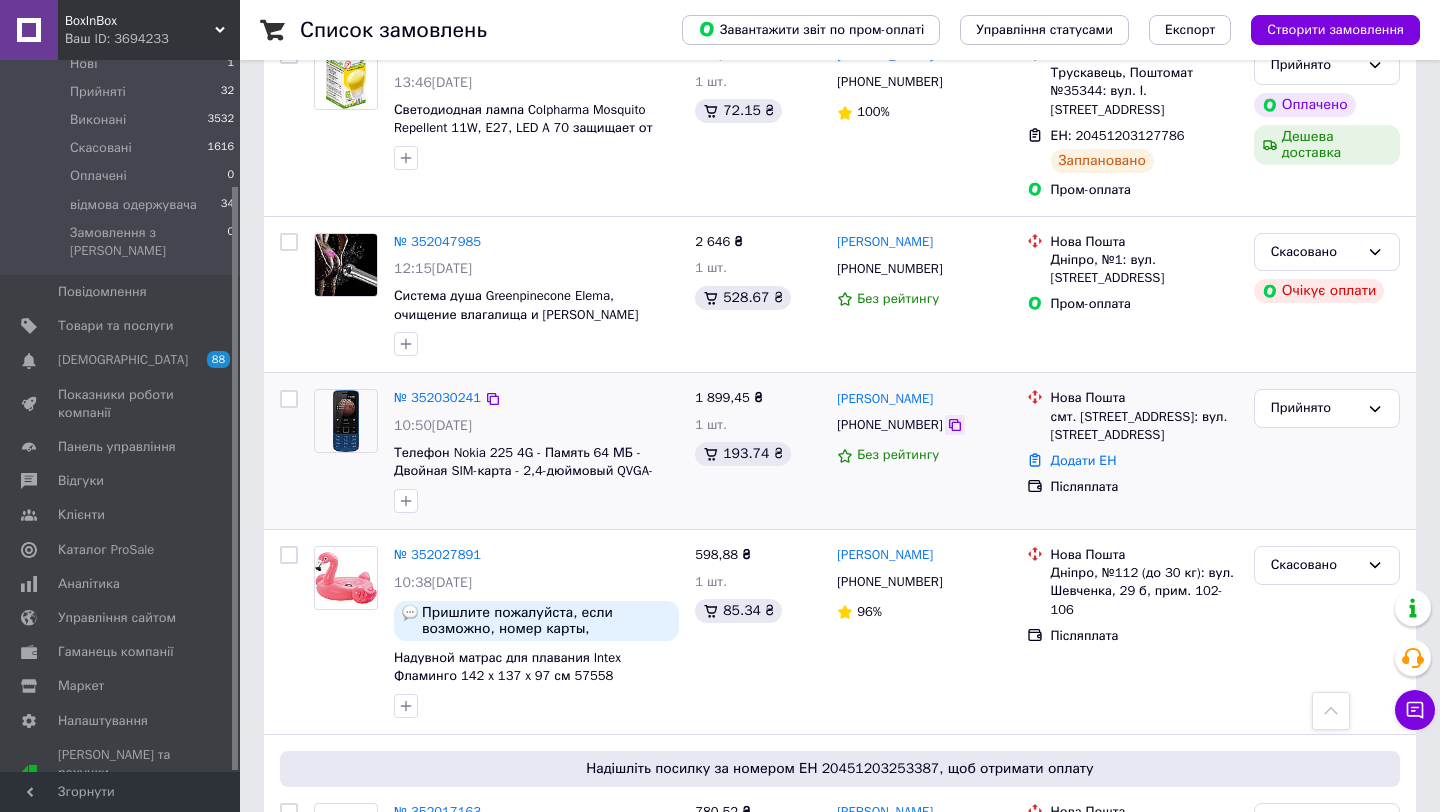 click 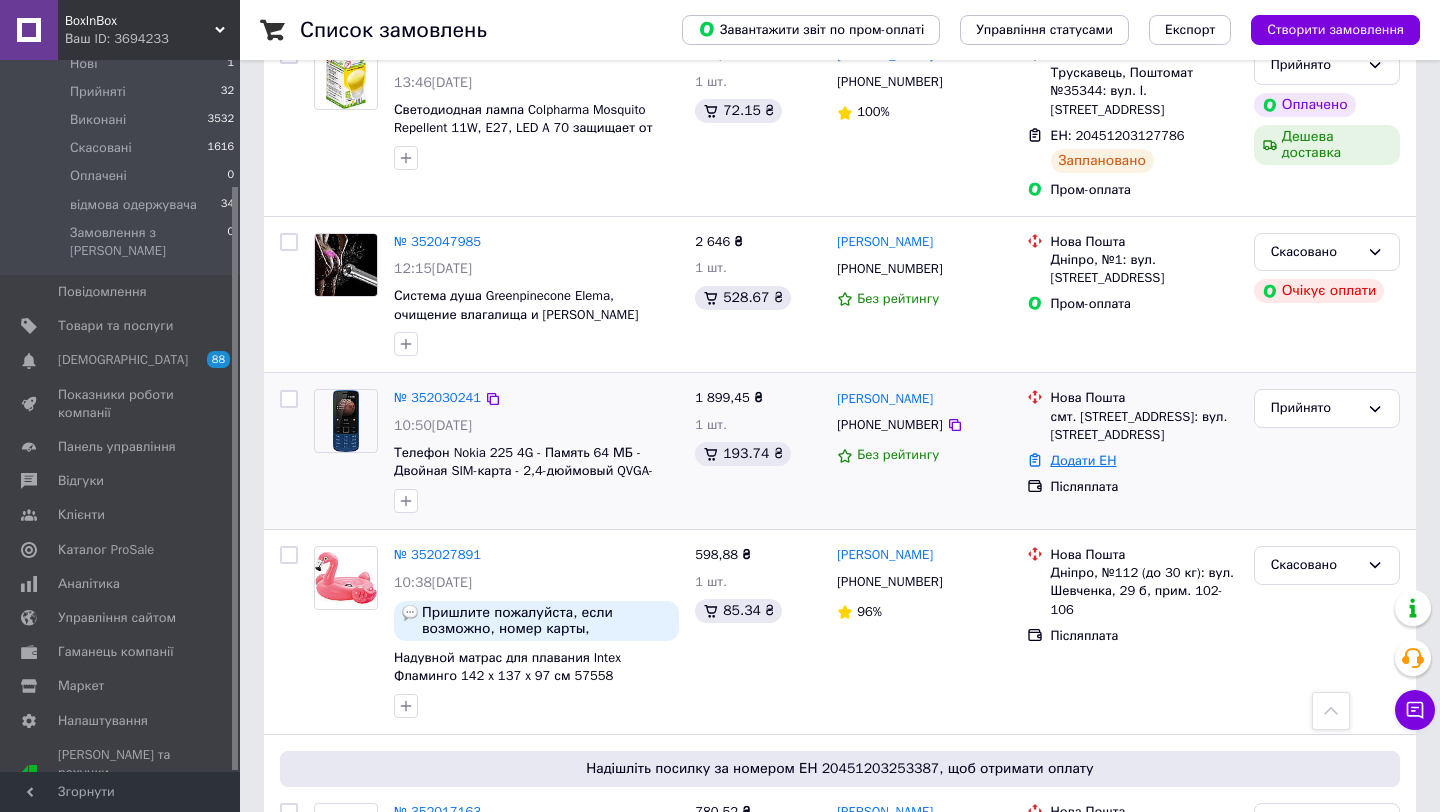 click on "Додати ЕН" at bounding box center (1084, 460) 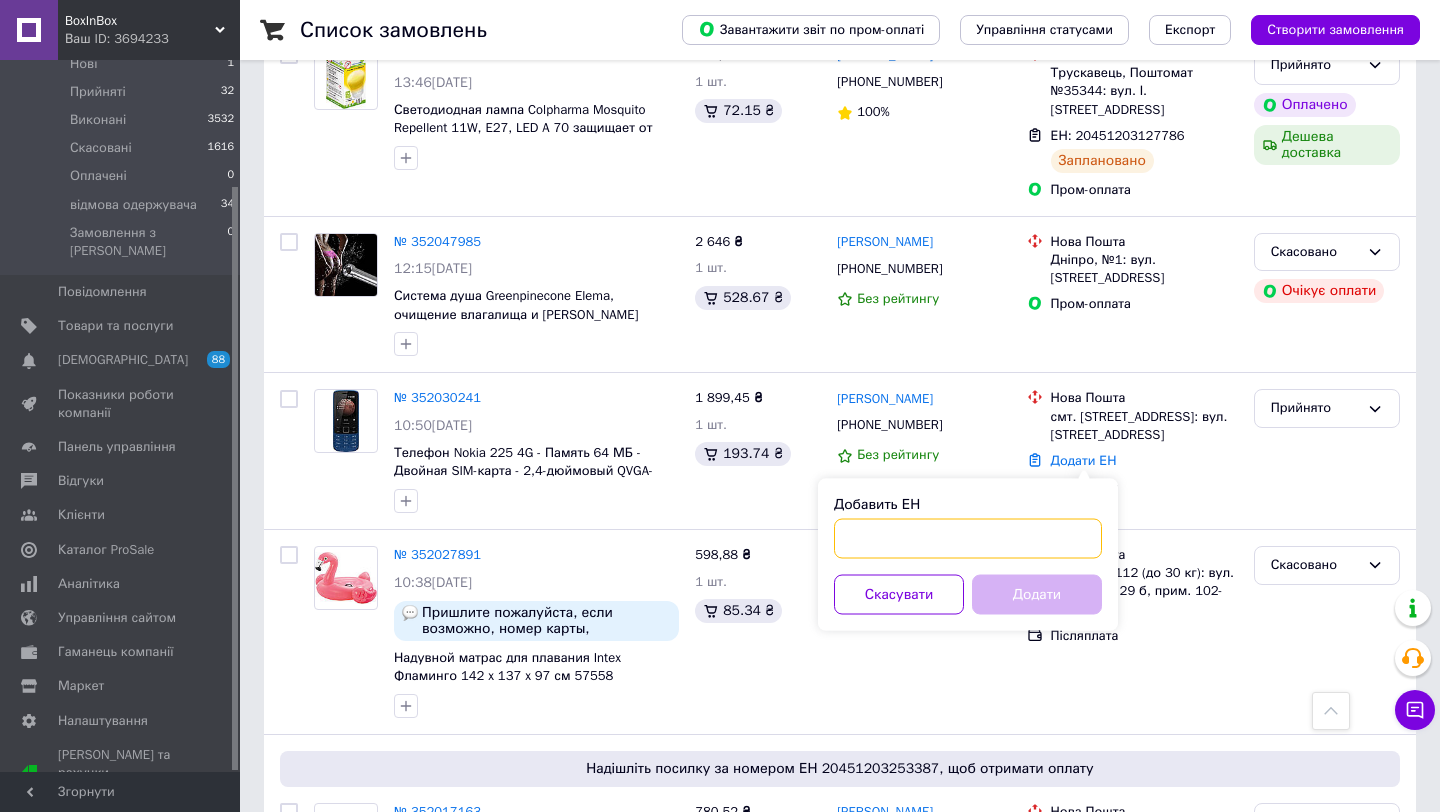 click on "Добавить ЕН" at bounding box center (968, 539) 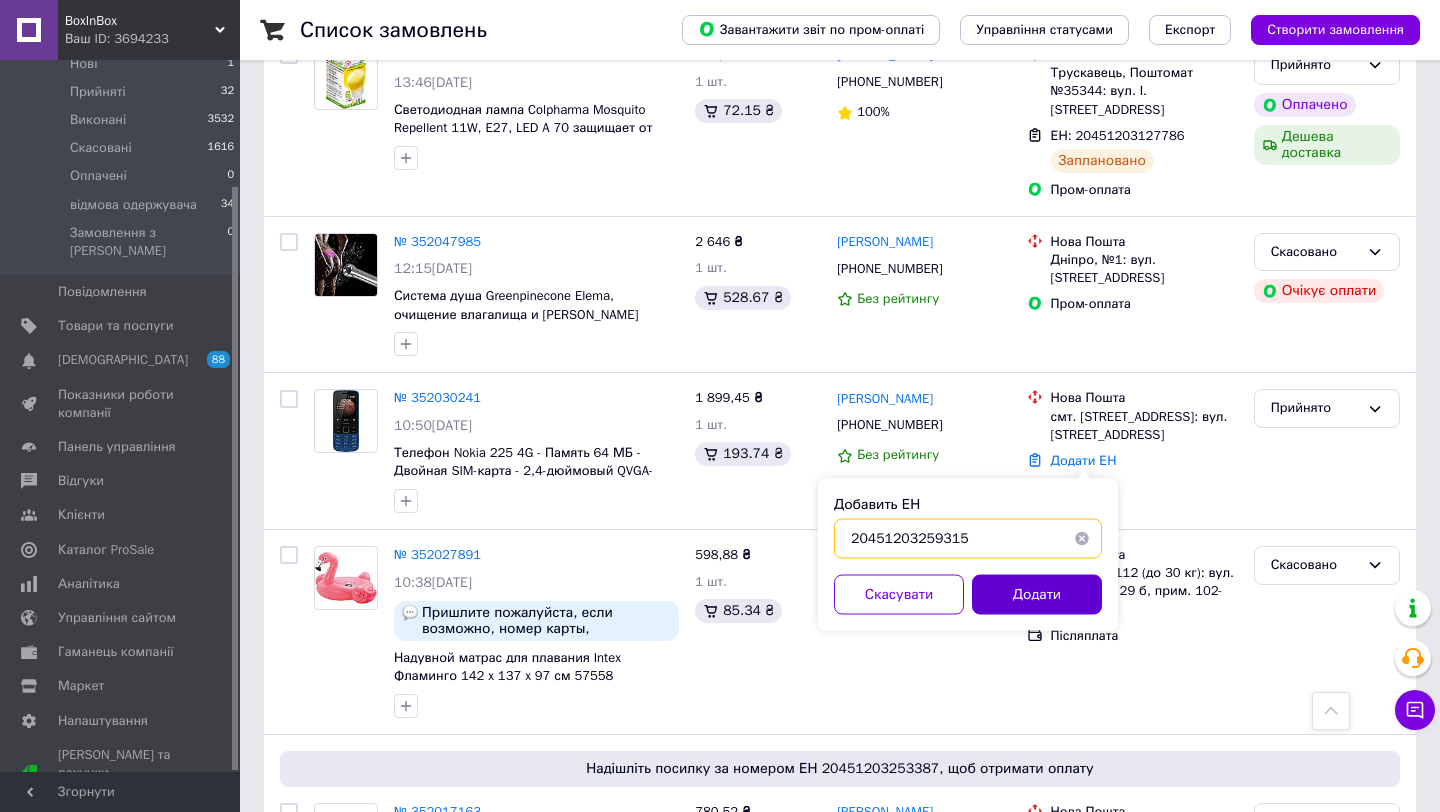 type on "20451203259315" 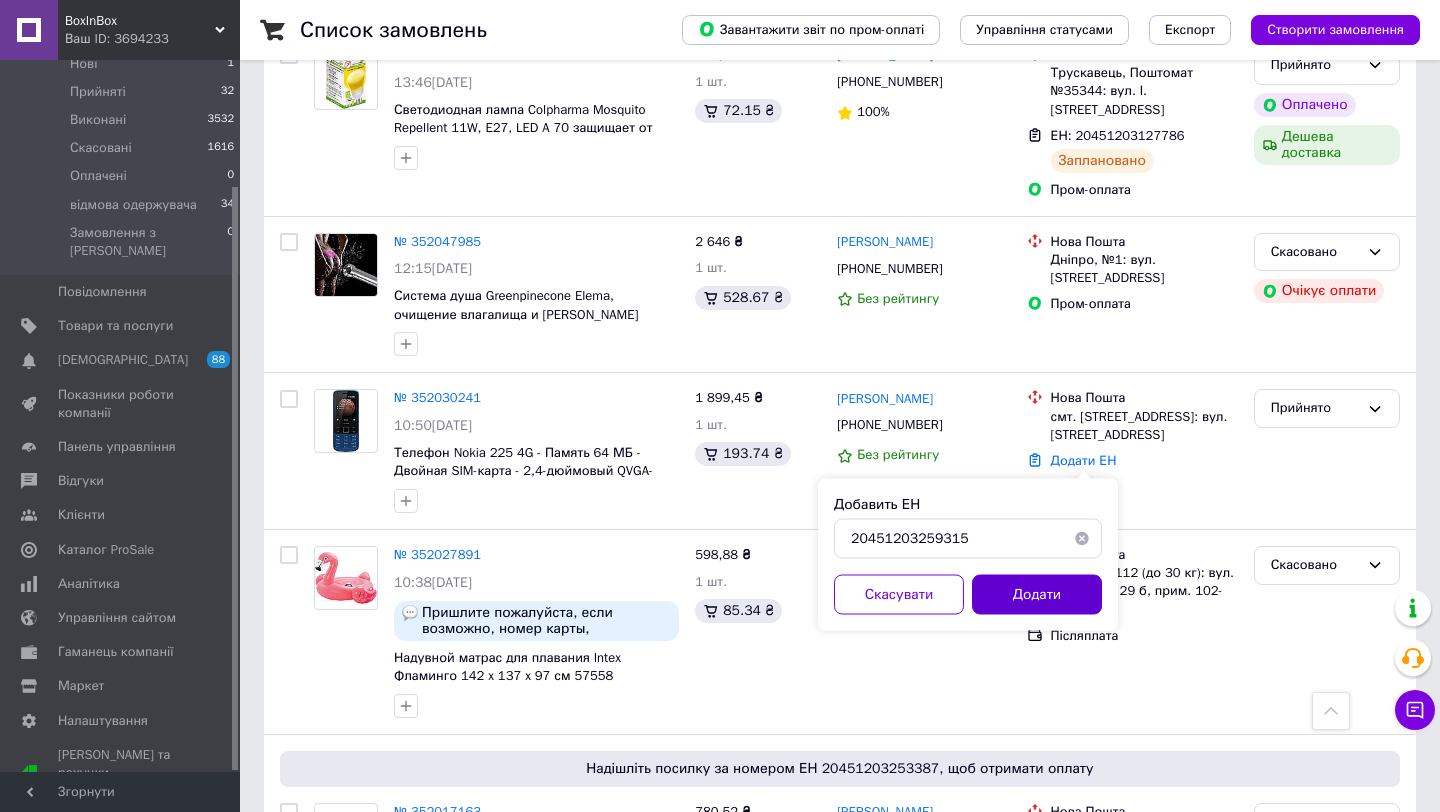 click on "Додати" at bounding box center [1037, 595] 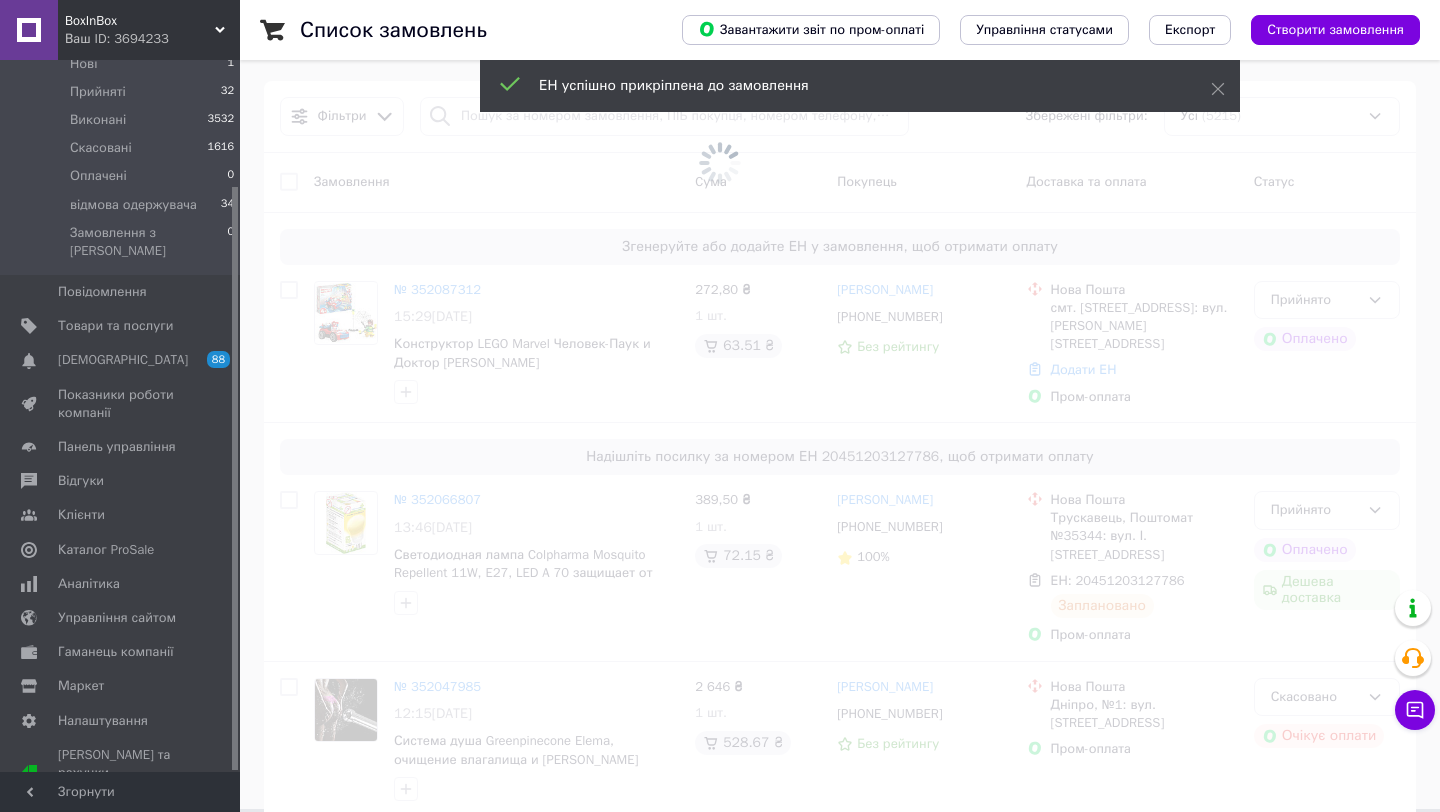 scroll, scrollTop: 0, scrollLeft: 0, axis: both 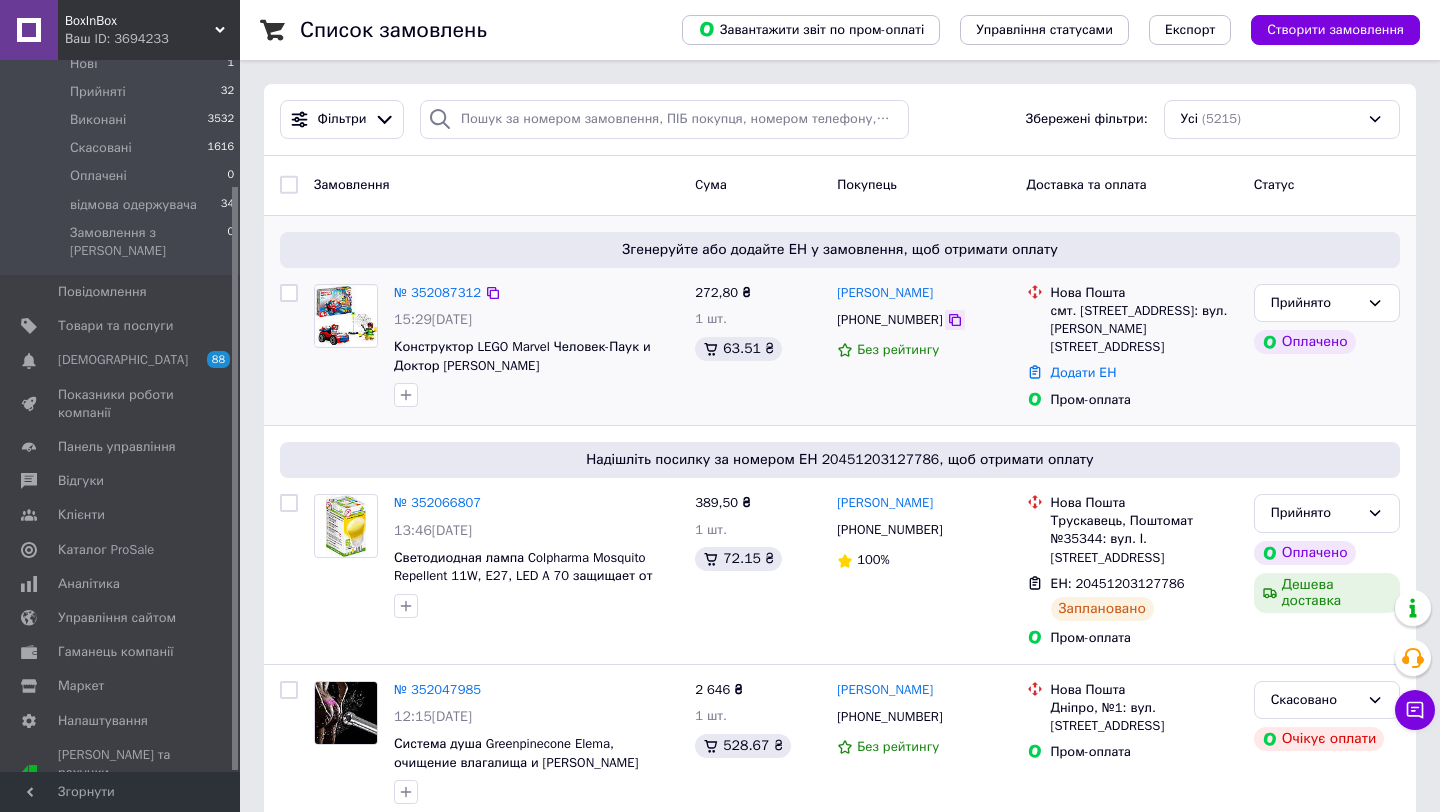 click 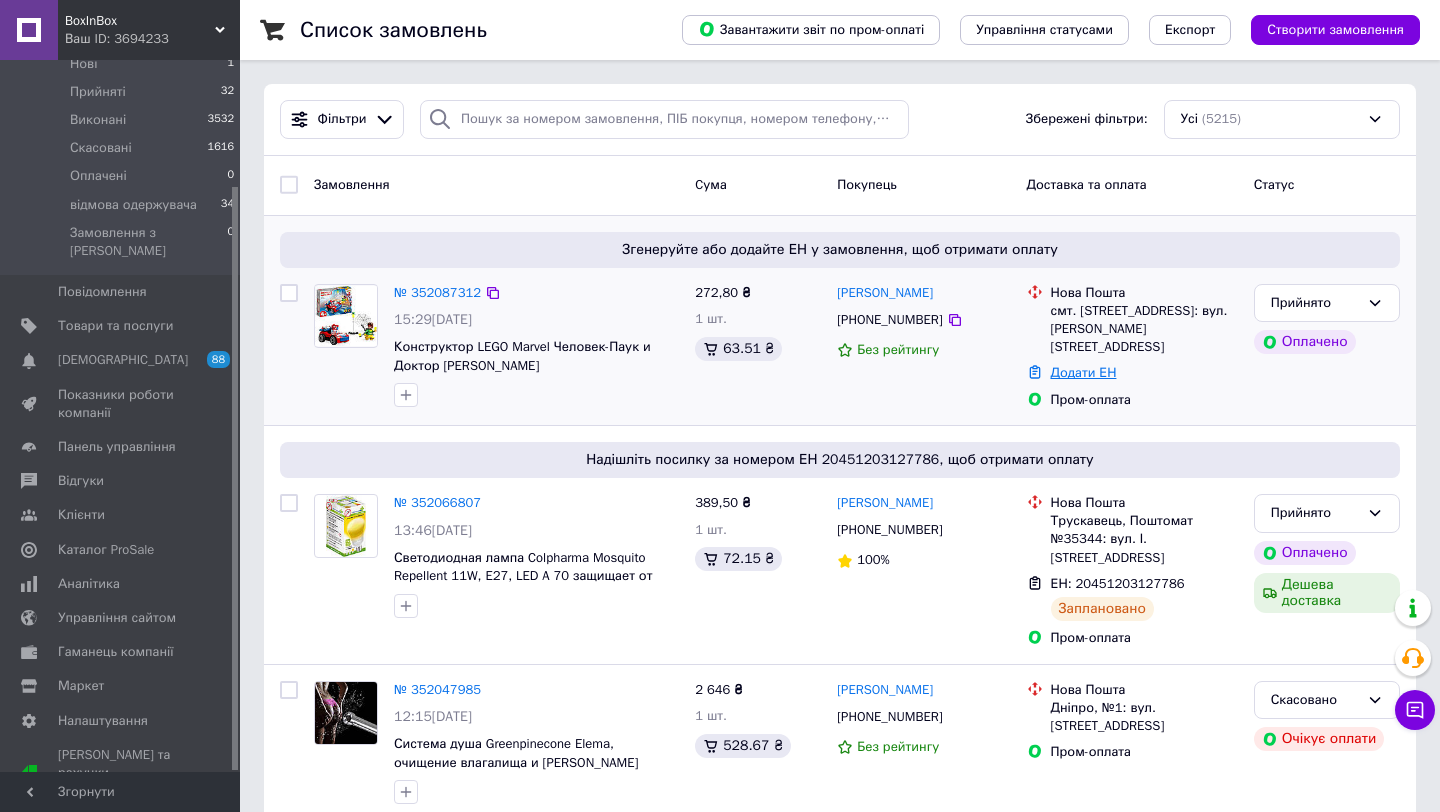 click on "Додати ЕН" at bounding box center (1084, 372) 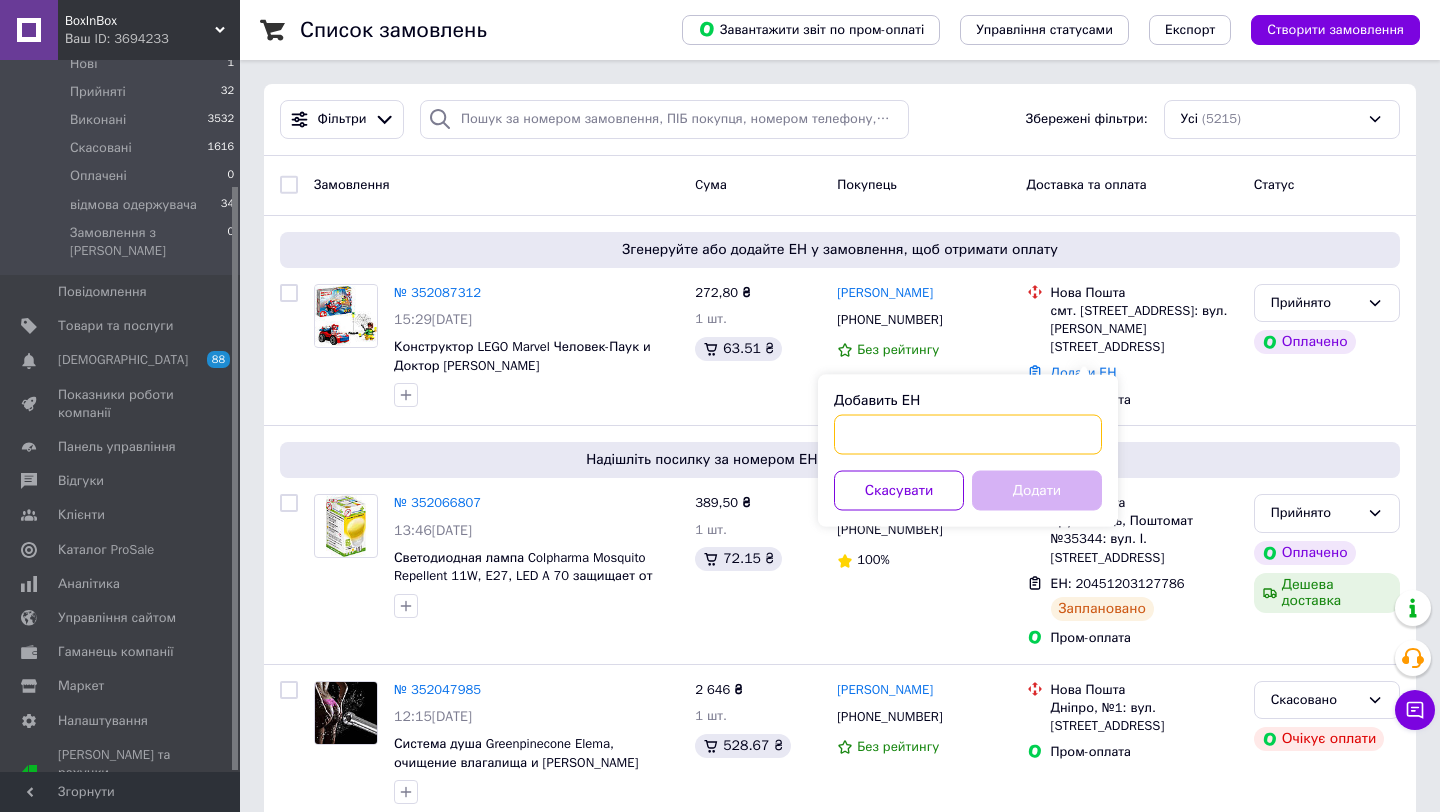 click on "Добавить ЕН" at bounding box center (968, 435) 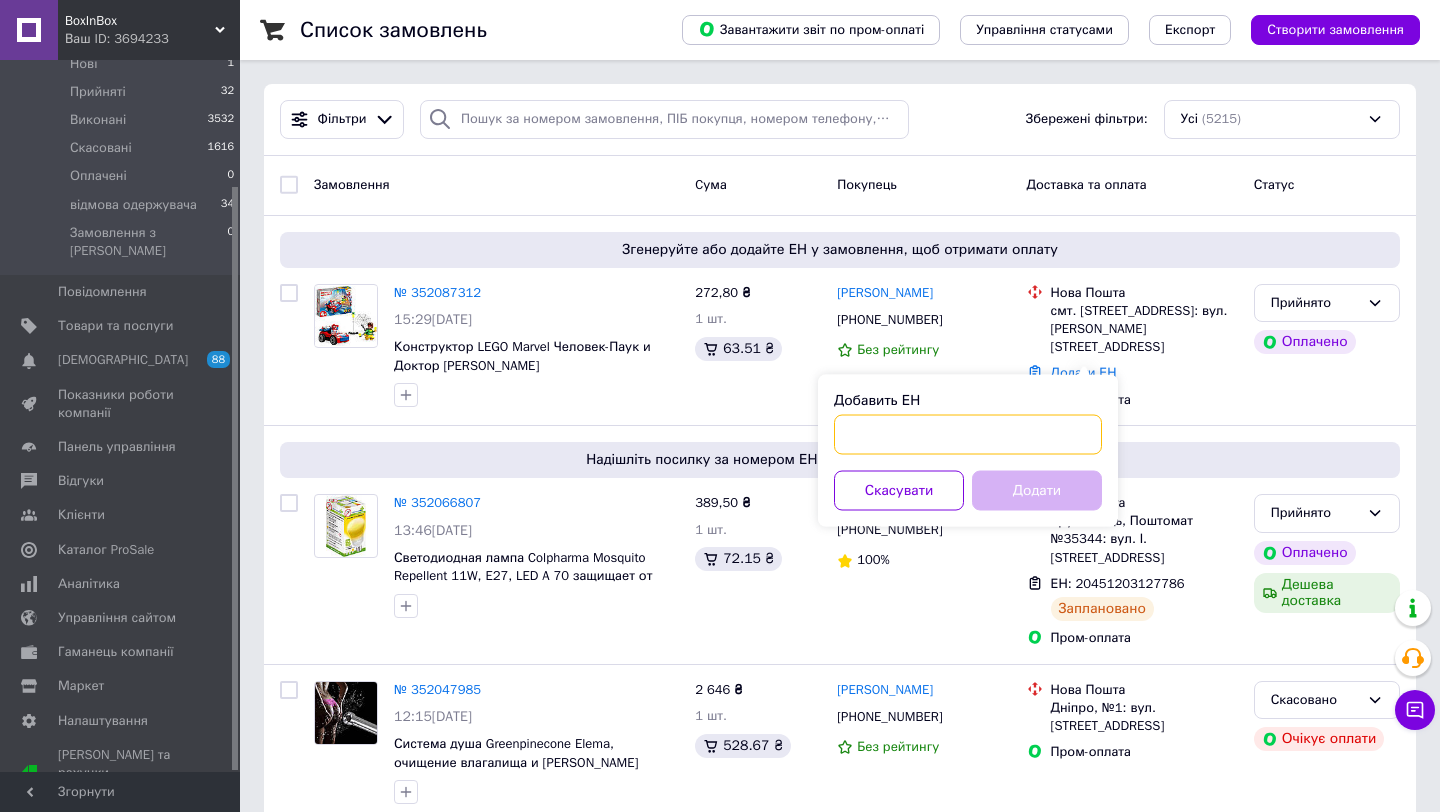 paste on "20451203261018" 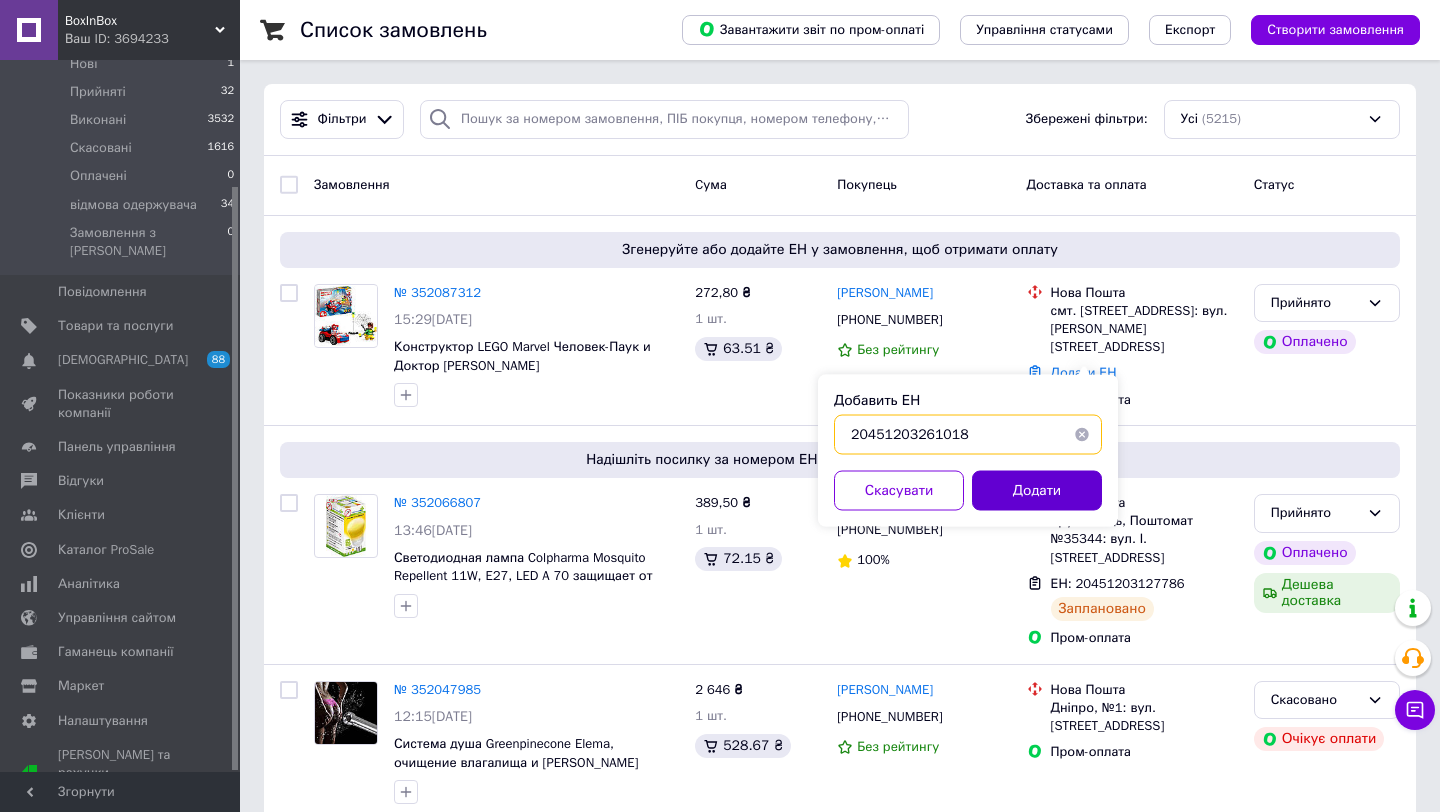 type on "20451203261018" 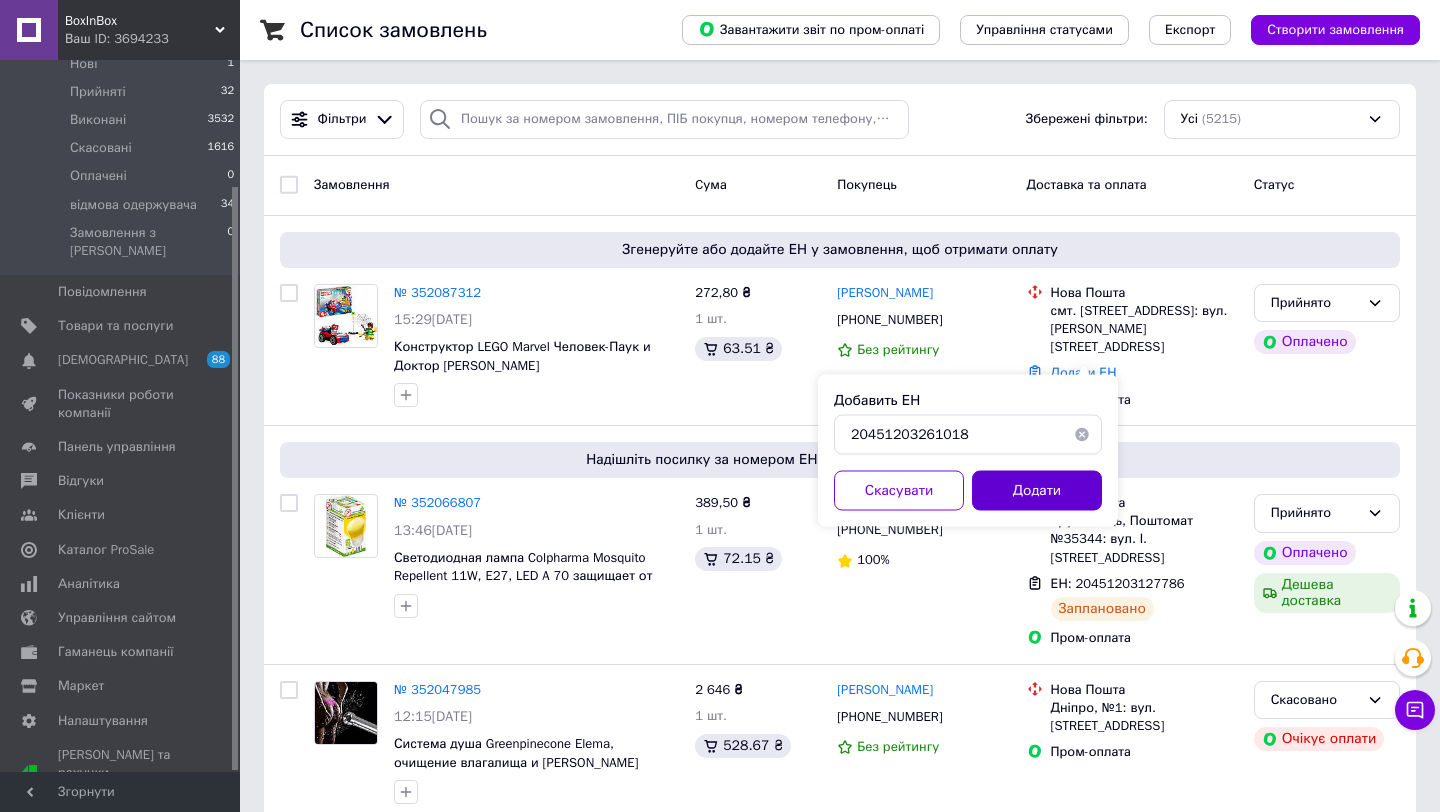 click on "Додати" at bounding box center [1037, 491] 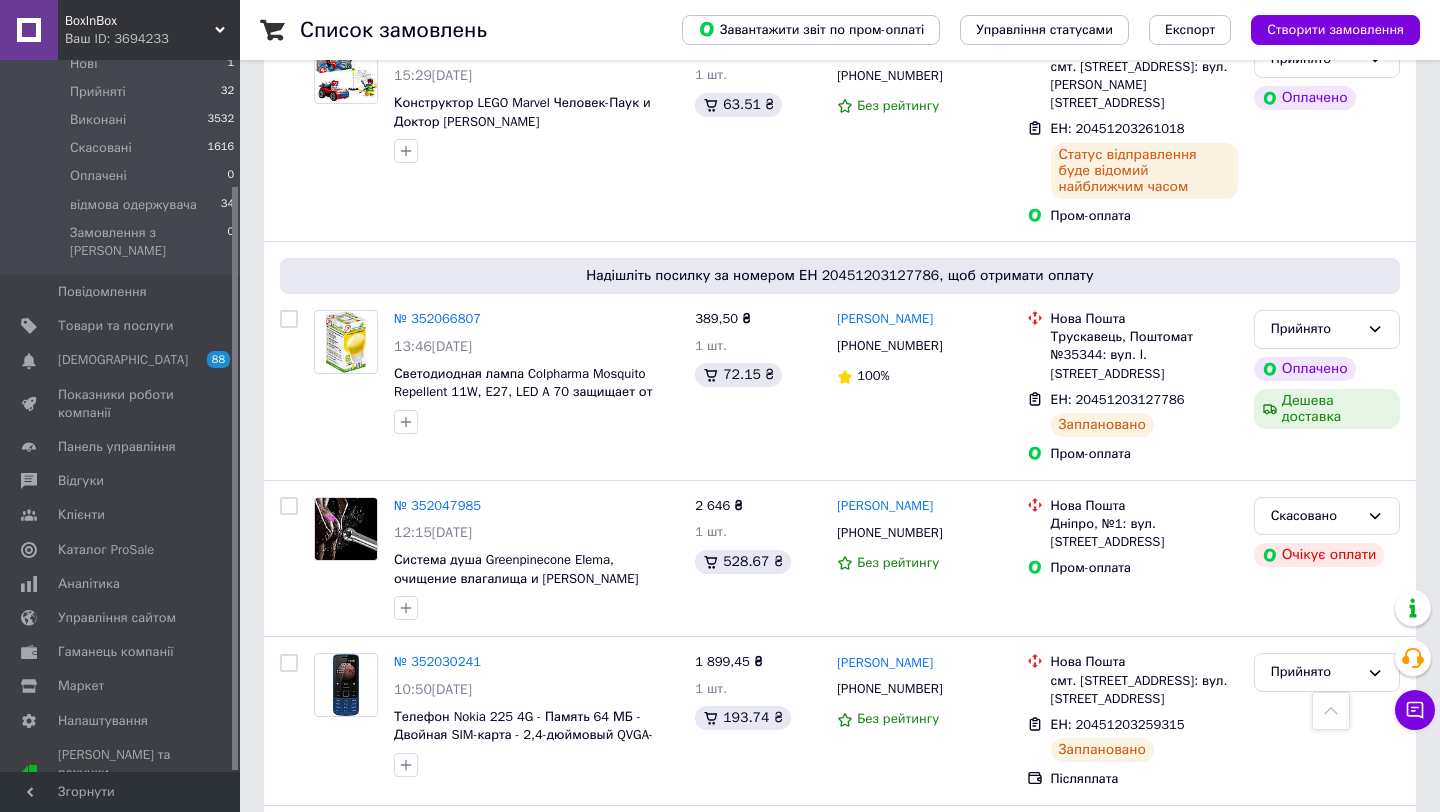 scroll, scrollTop: 203, scrollLeft: 0, axis: vertical 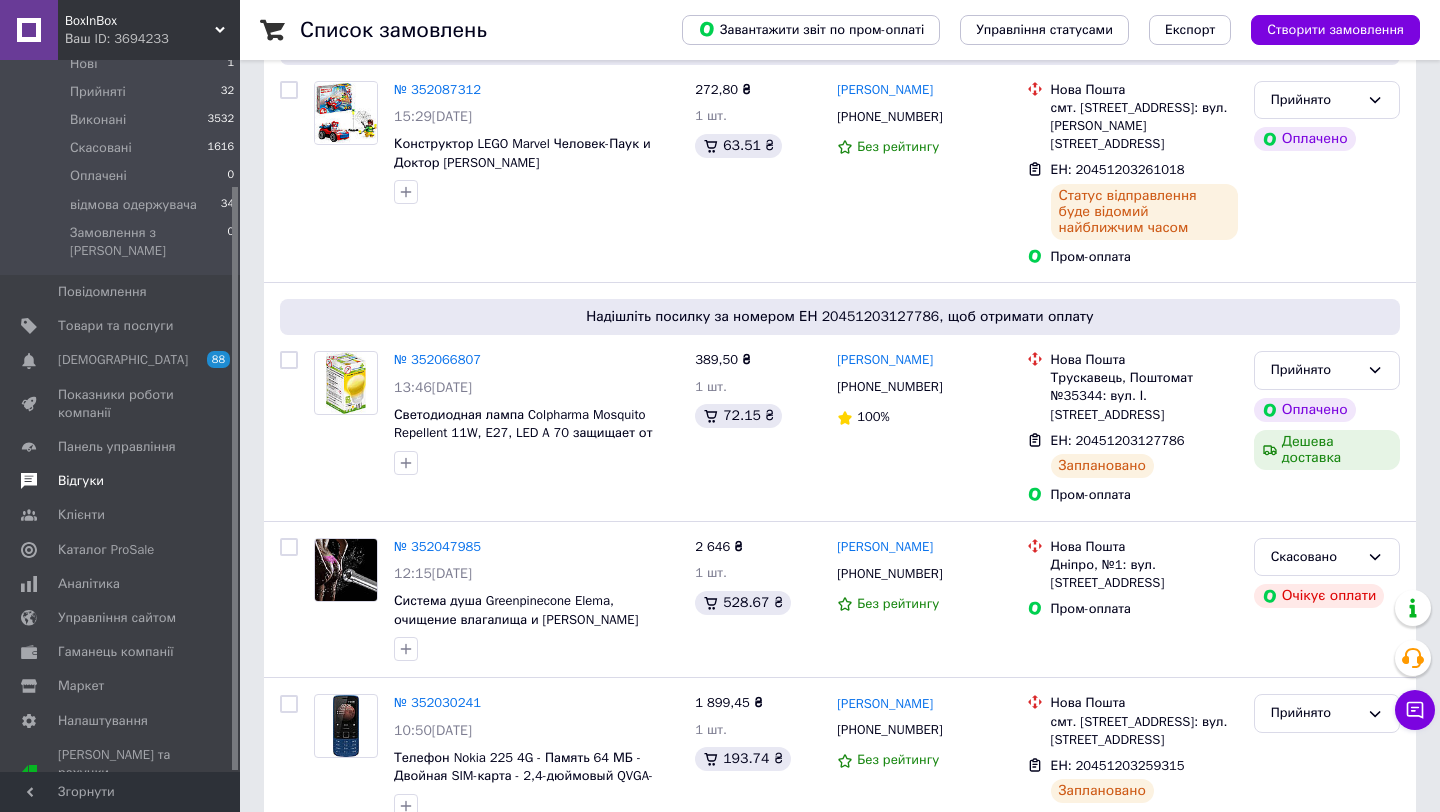click on "Відгуки" at bounding box center [121, 481] 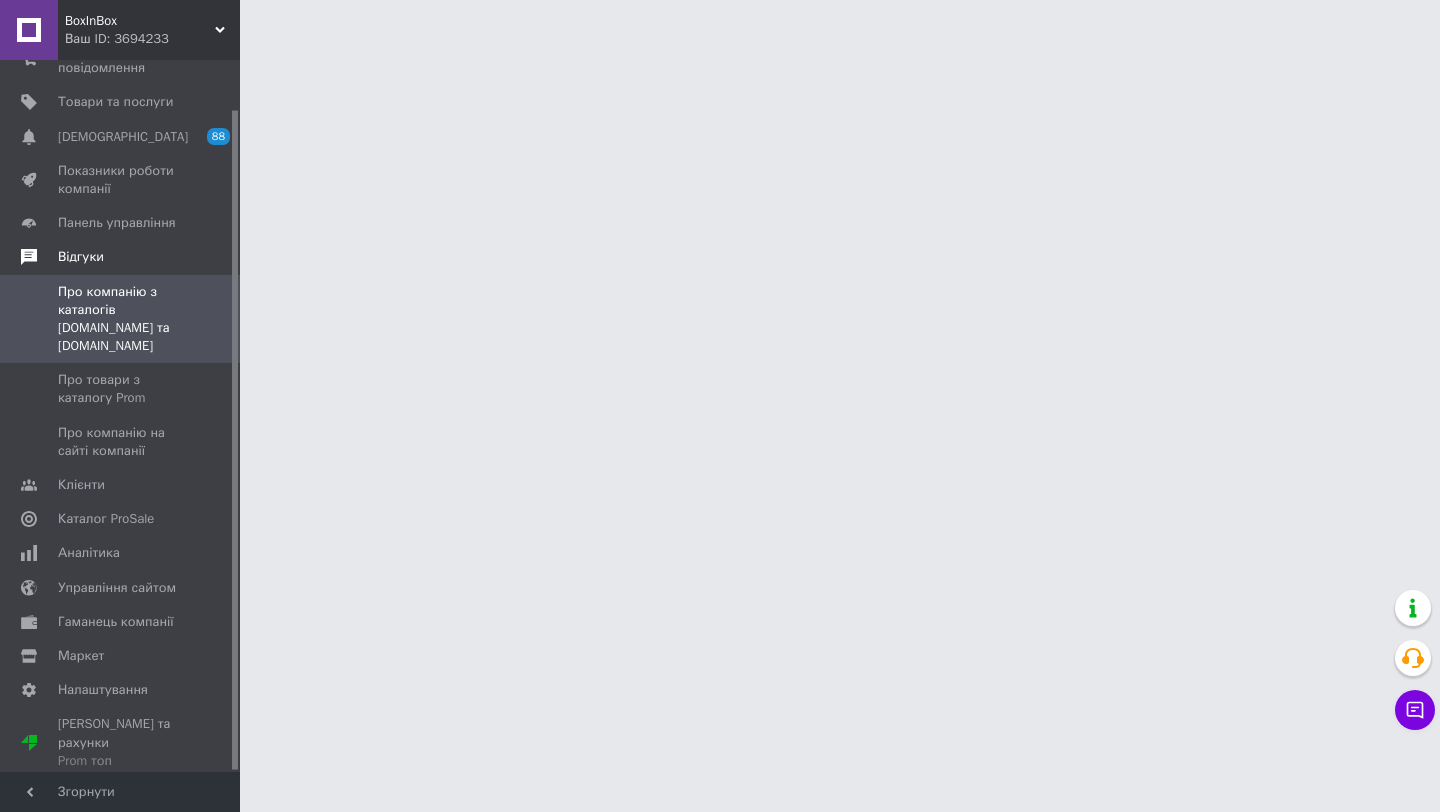 scroll, scrollTop: 52, scrollLeft: 0, axis: vertical 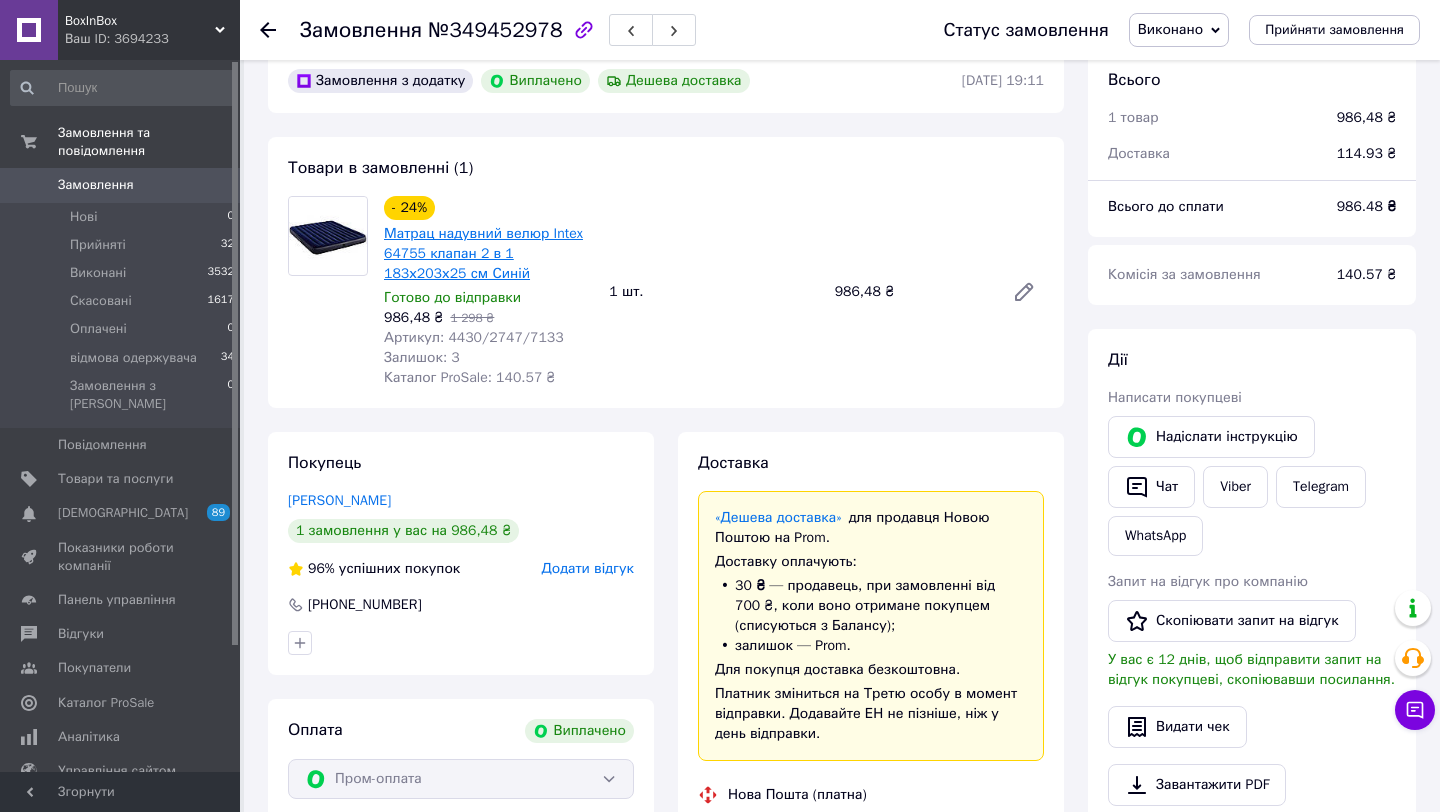 click on "Матрац надувний велюр Intex 64755 клапан 2 в 1 183х203х25 см Синій" at bounding box center [483, 253] 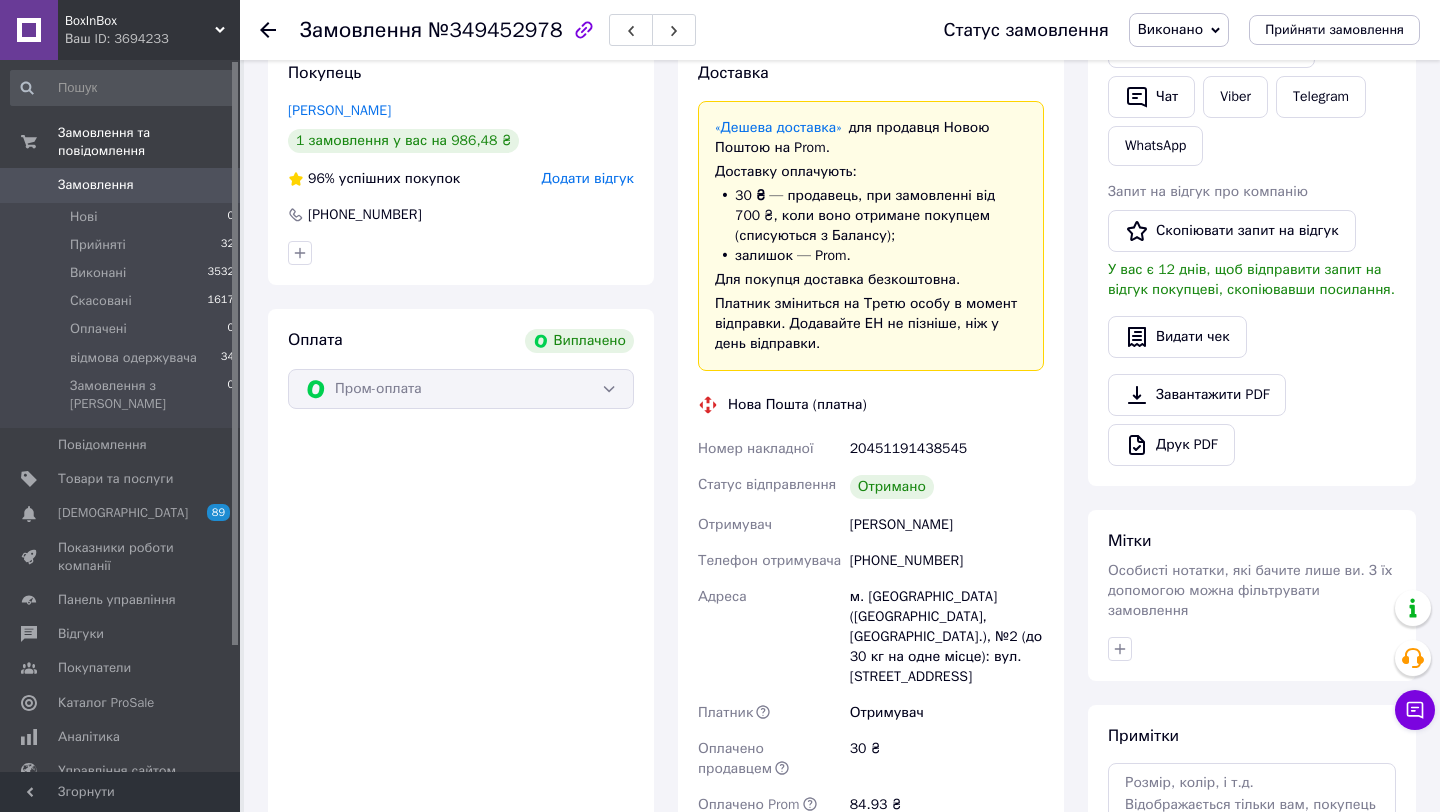 scroll, scrollTop: 430, scrollLeft: 0, axis: vertical 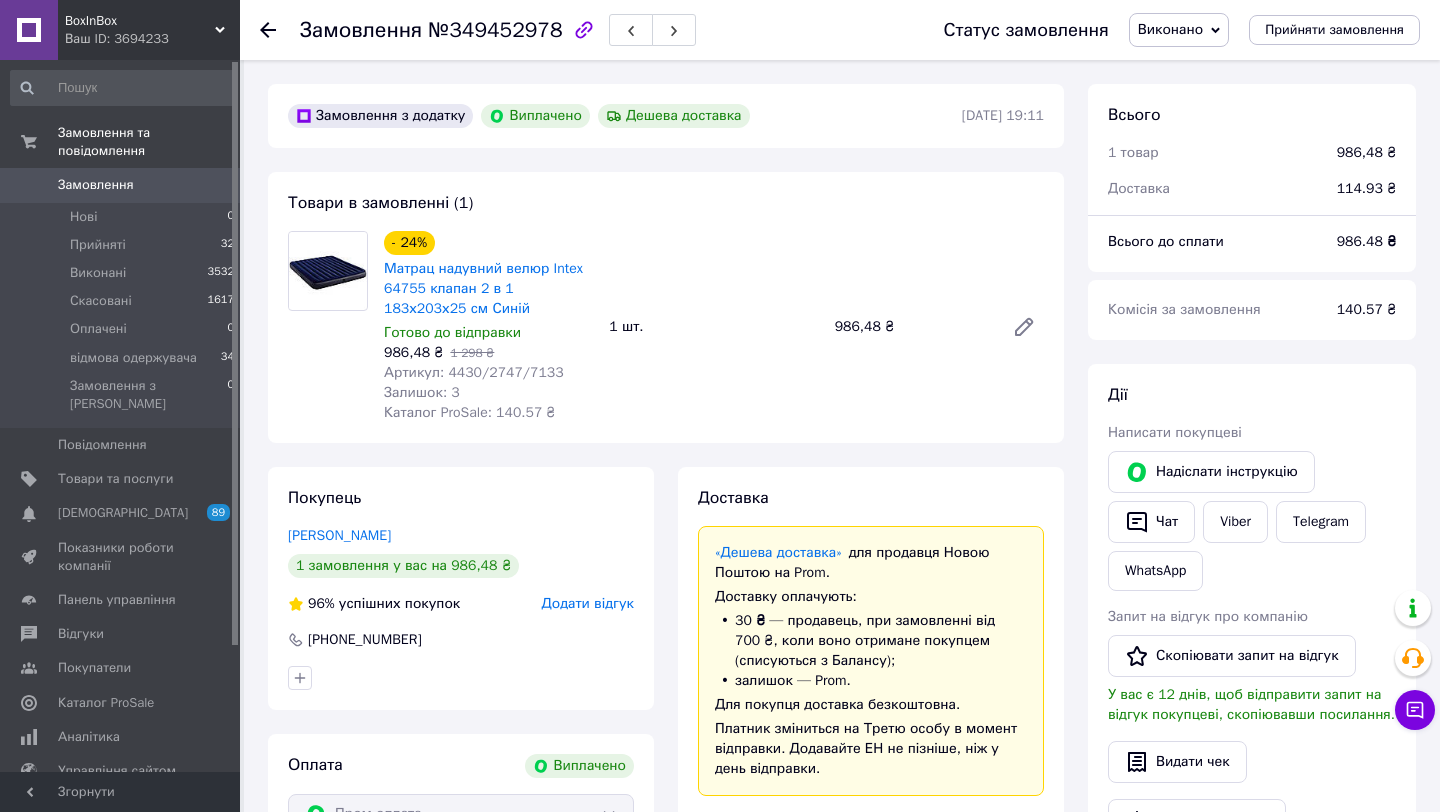 click on "- 24% Матрац надувний велюр Intex 64755 клапан 2 в 1 183х203х25 см Синій Готово до відправки 986,48 ₴   1 298 ₴ Артикул: 4430/2747/7133 Залишок: 3 Каталог ProSale: 140.57 ₴  1 шт. 986,48 ₴" at bounding box center (714, 327) 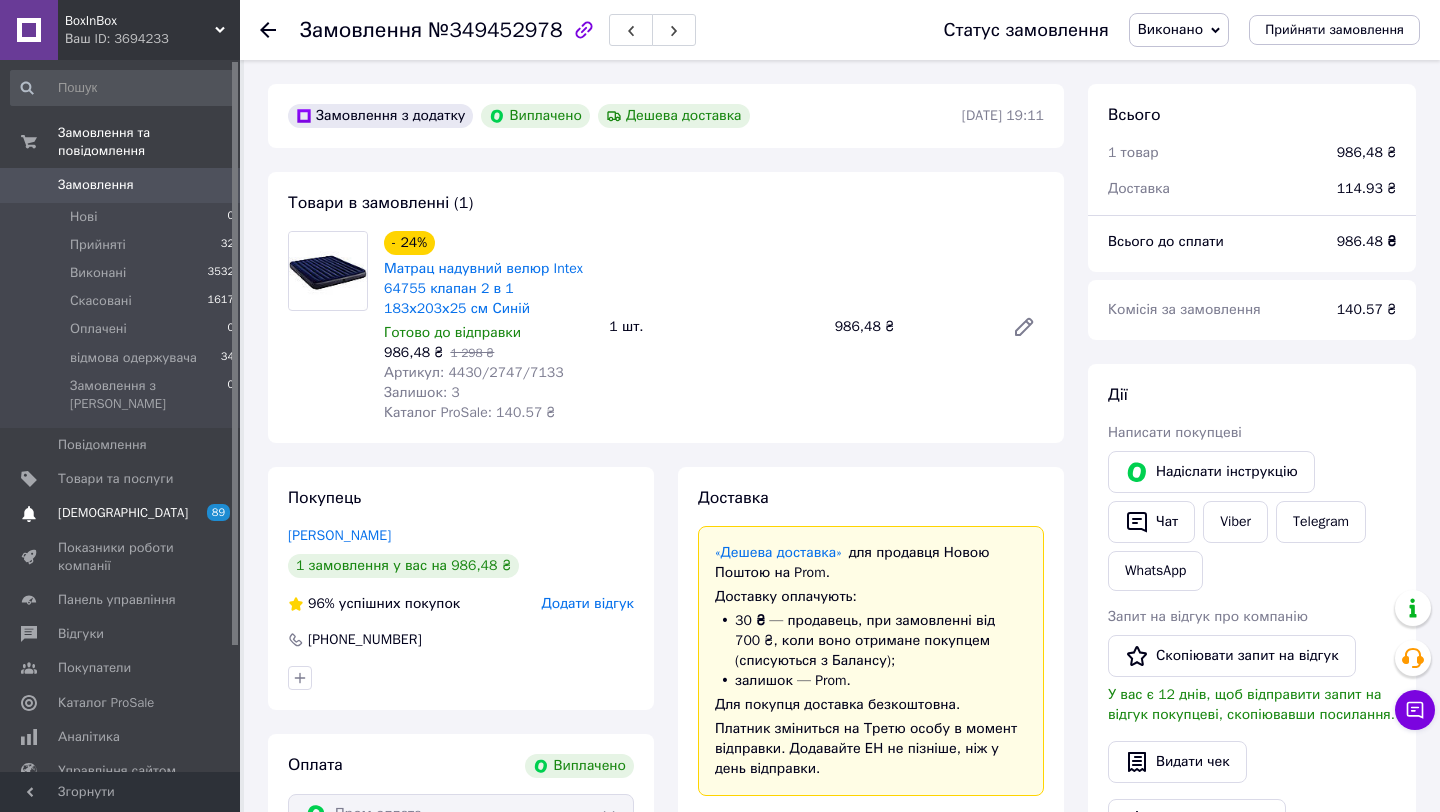 click on "[DEMOGRAPHIC_DATA]" at bounding box center [121, 513] 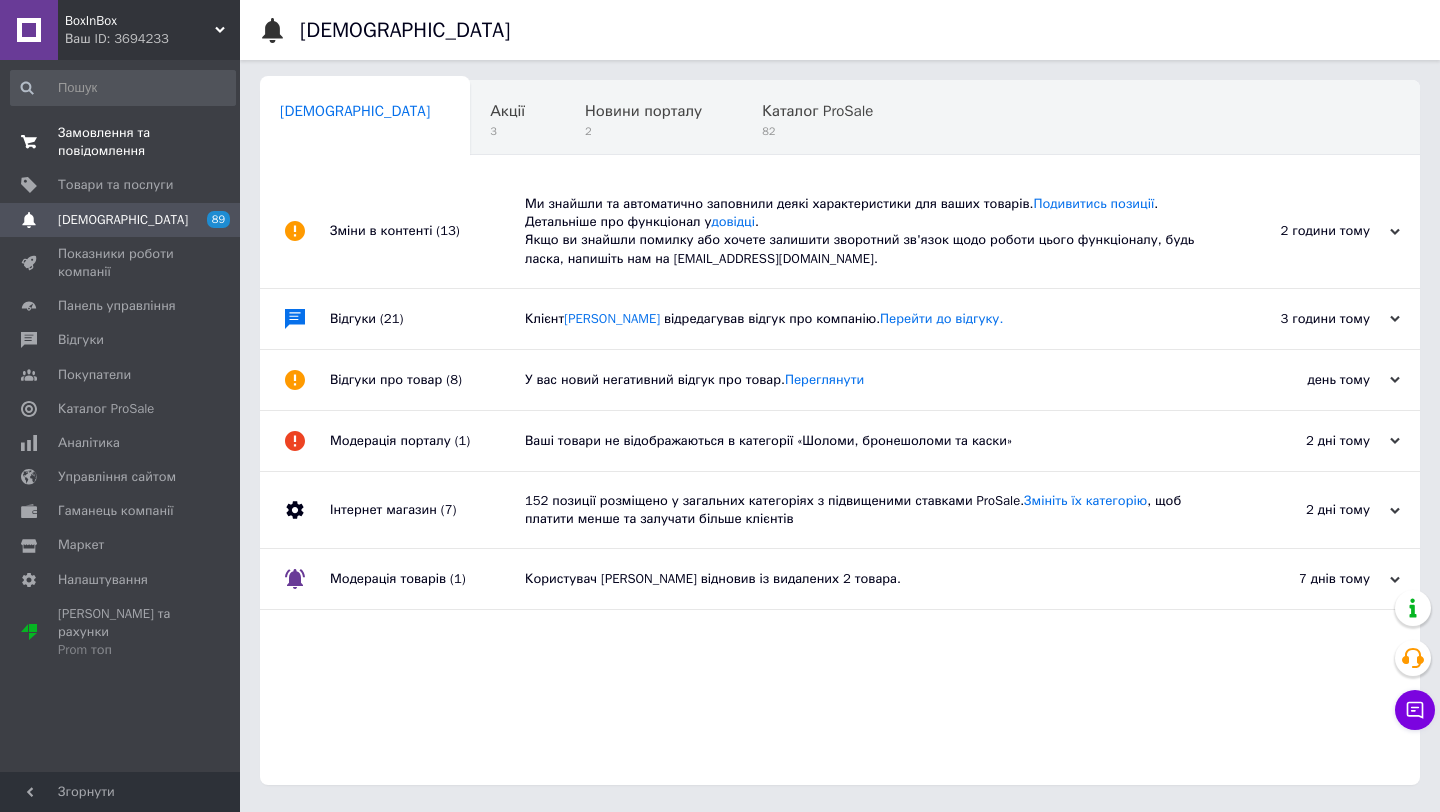 click on "Замовлення та повідомлення" at bounding box center (121, 142) 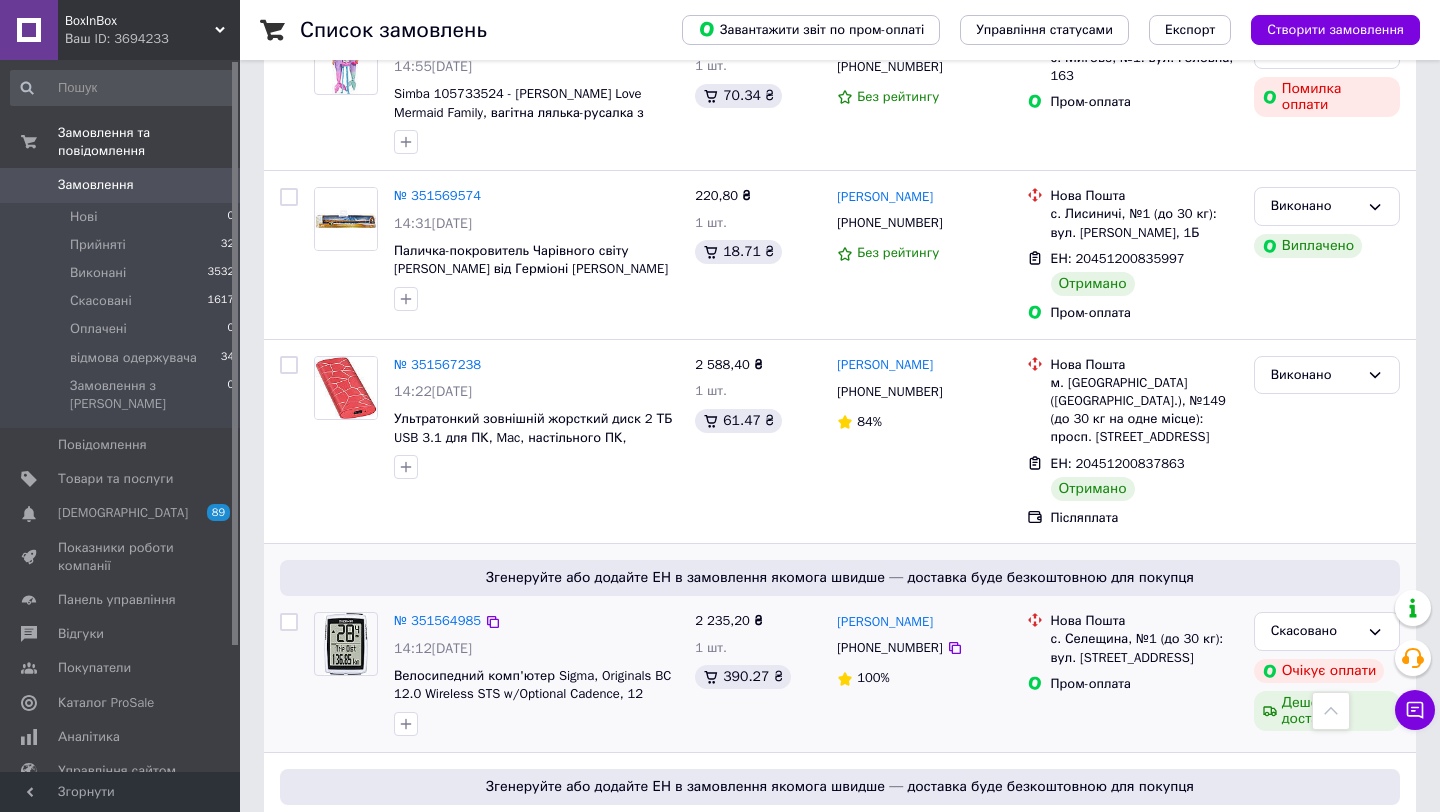 scroll, scrollTop: 5648, scrollLeft: 0, axis: vertical 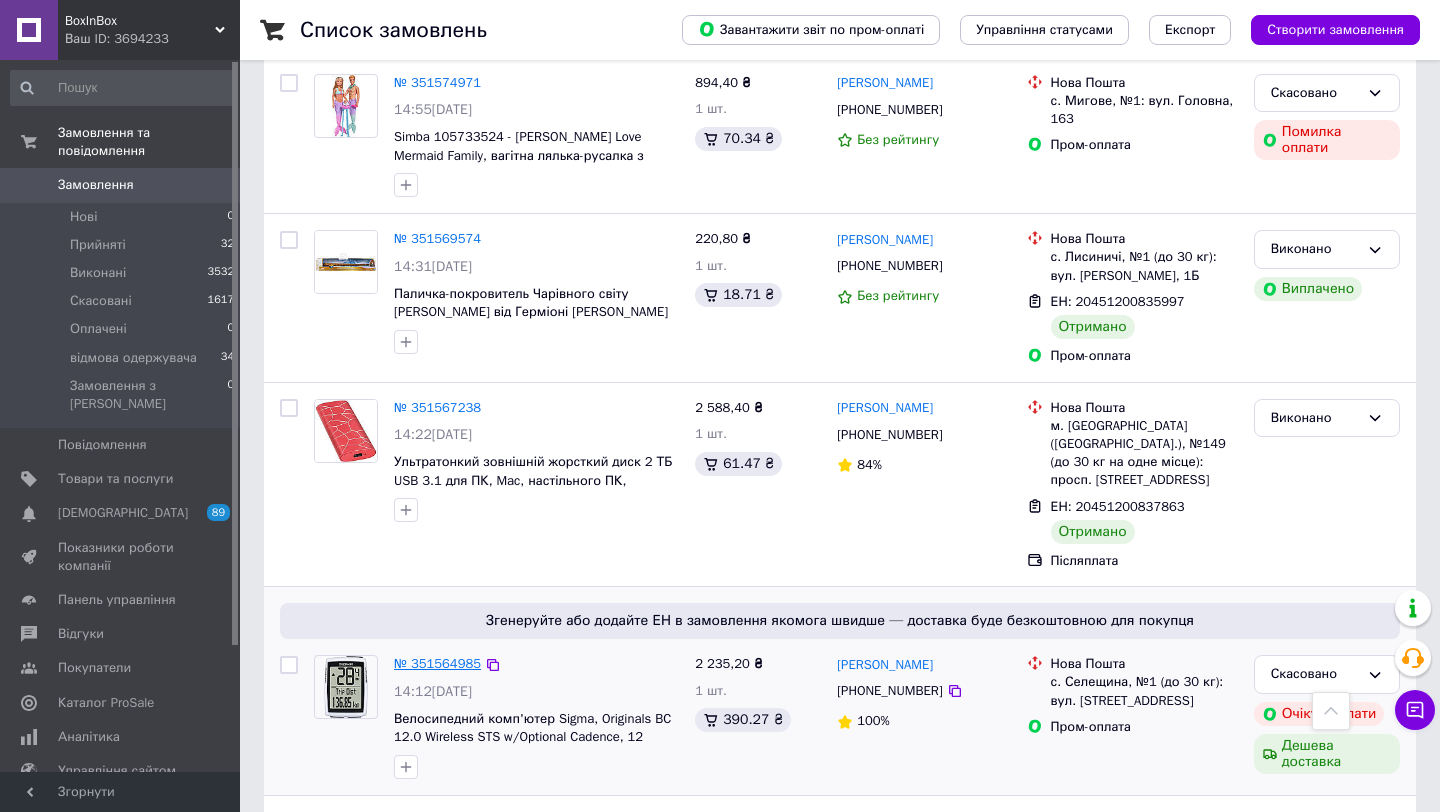 click on "№ 351564985" at bounding box center (437, 663) 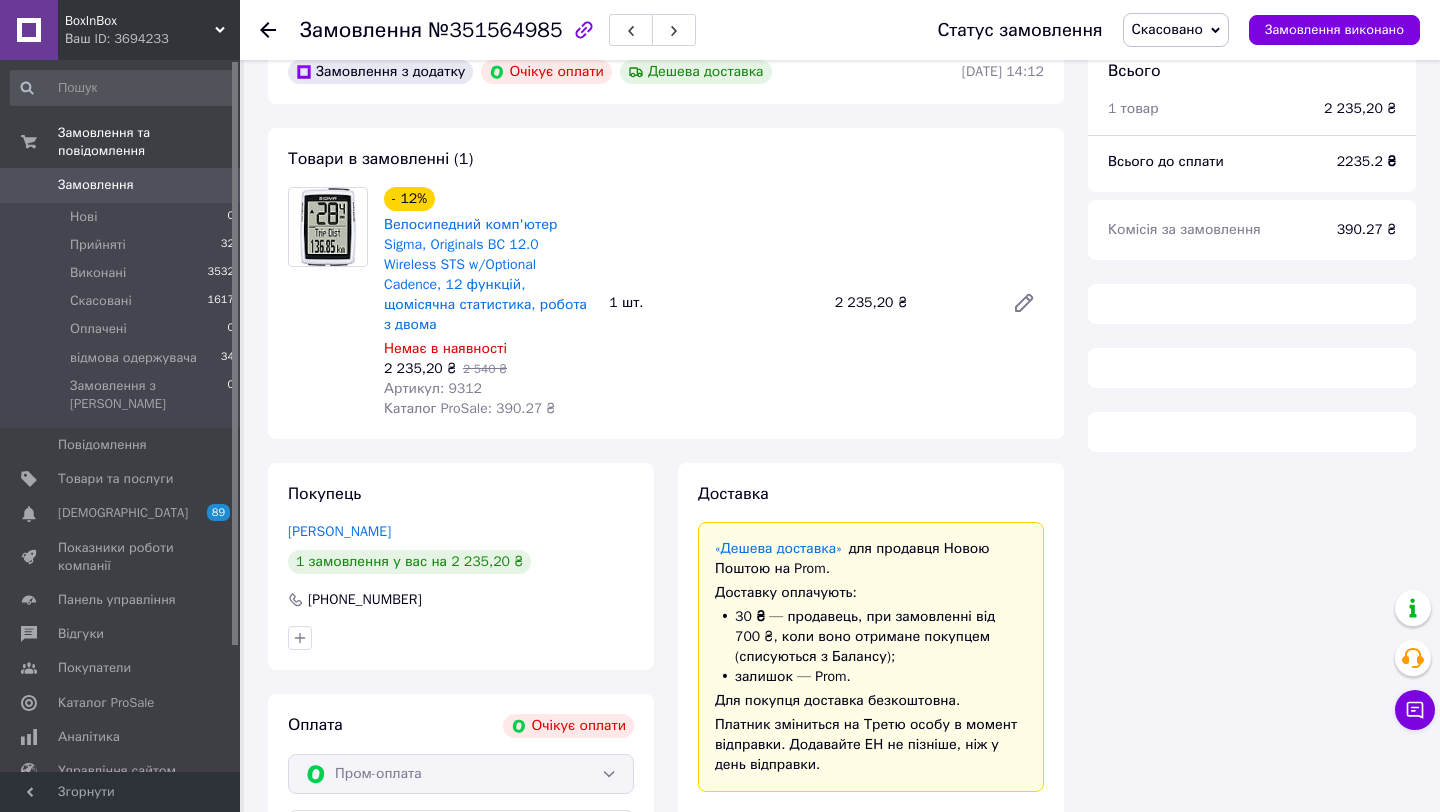 scroll, scrollTop: 0, scrollLeft: 0, axis: both 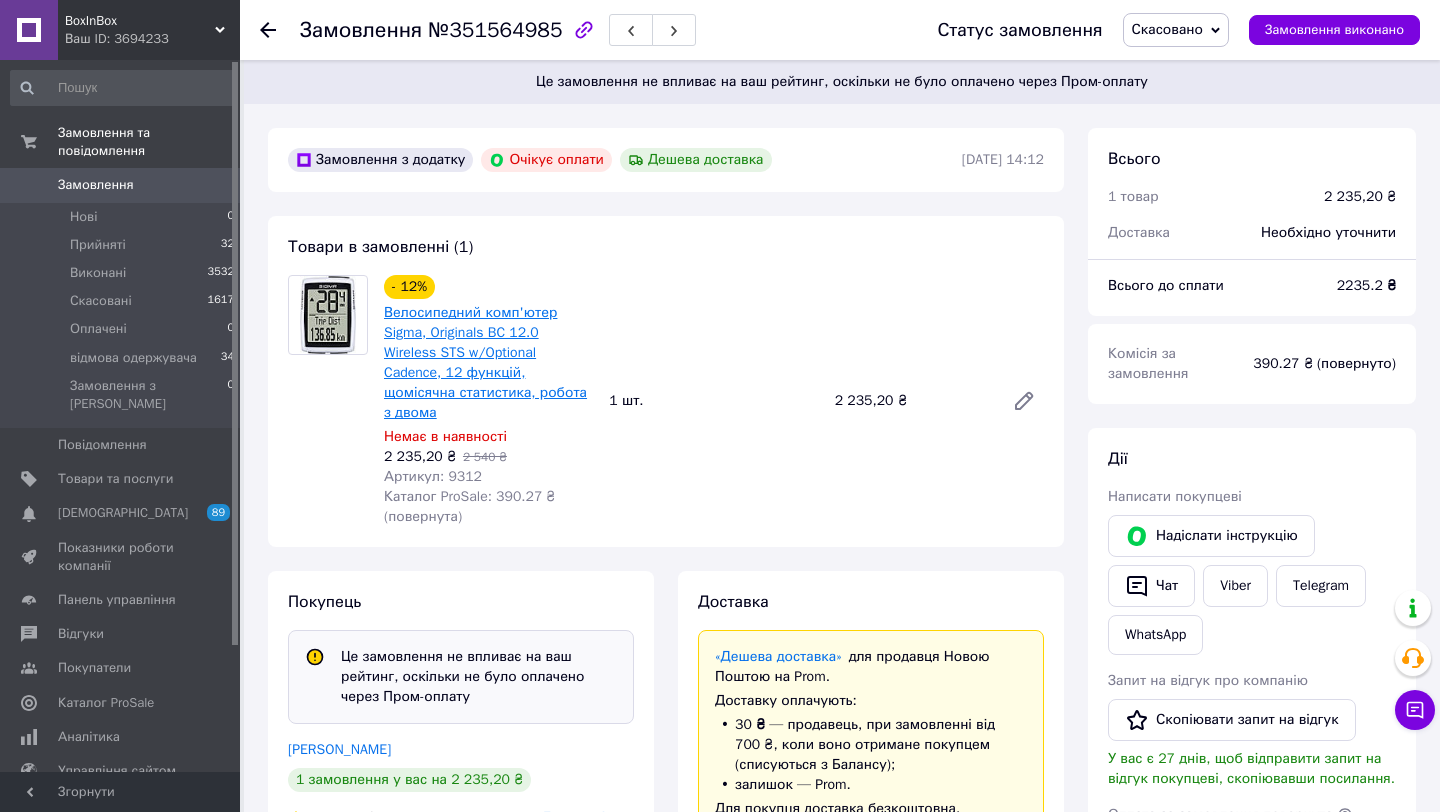 click on "Велосипедний комп'ютер Sigma, Originals BC 12.0 Wireless STS w/Optional Cadence, 12 функцій, щомісячна статистика, робота з двома" at bounding box center [485, 362] 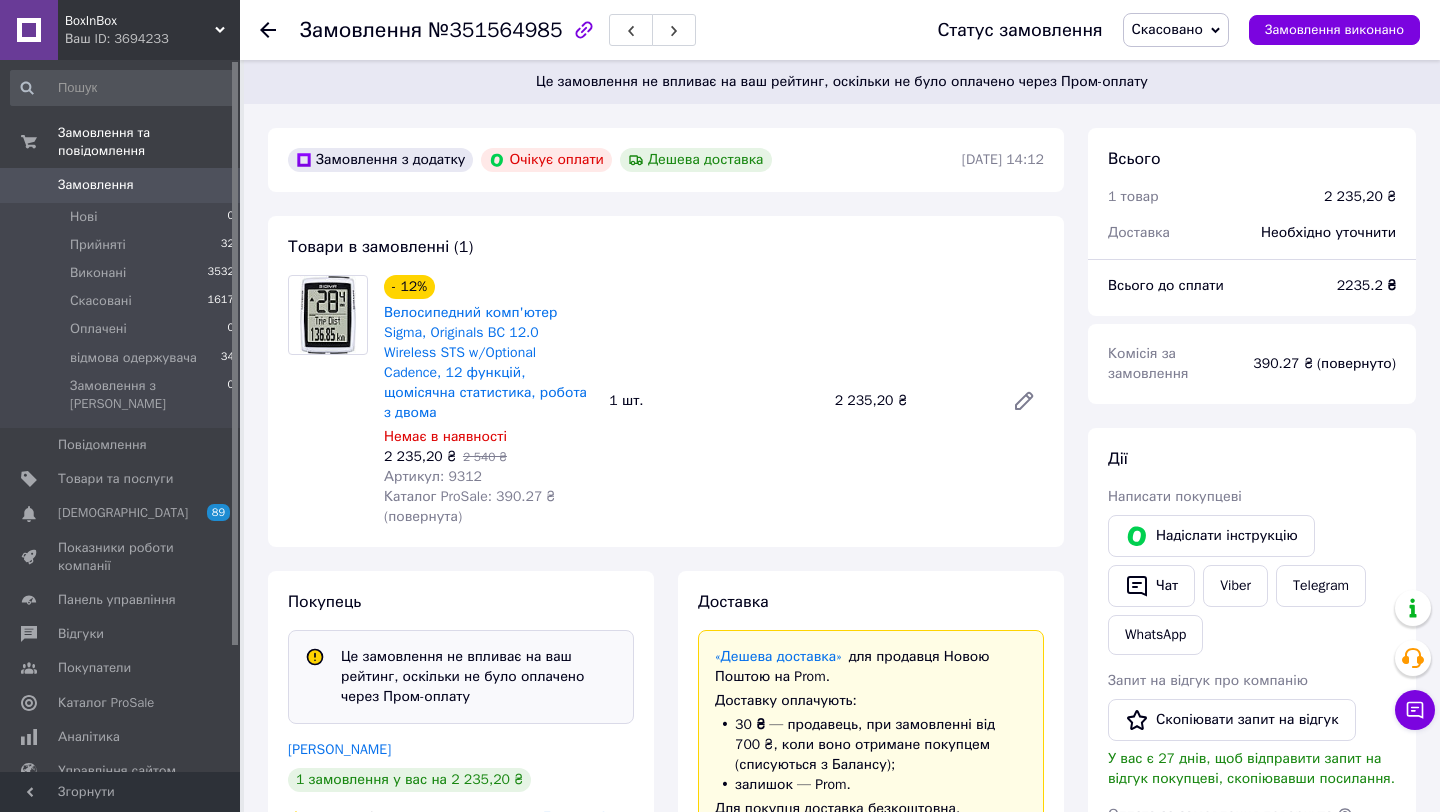 click on "Замовлення 0" at bounding box center (123, 185) 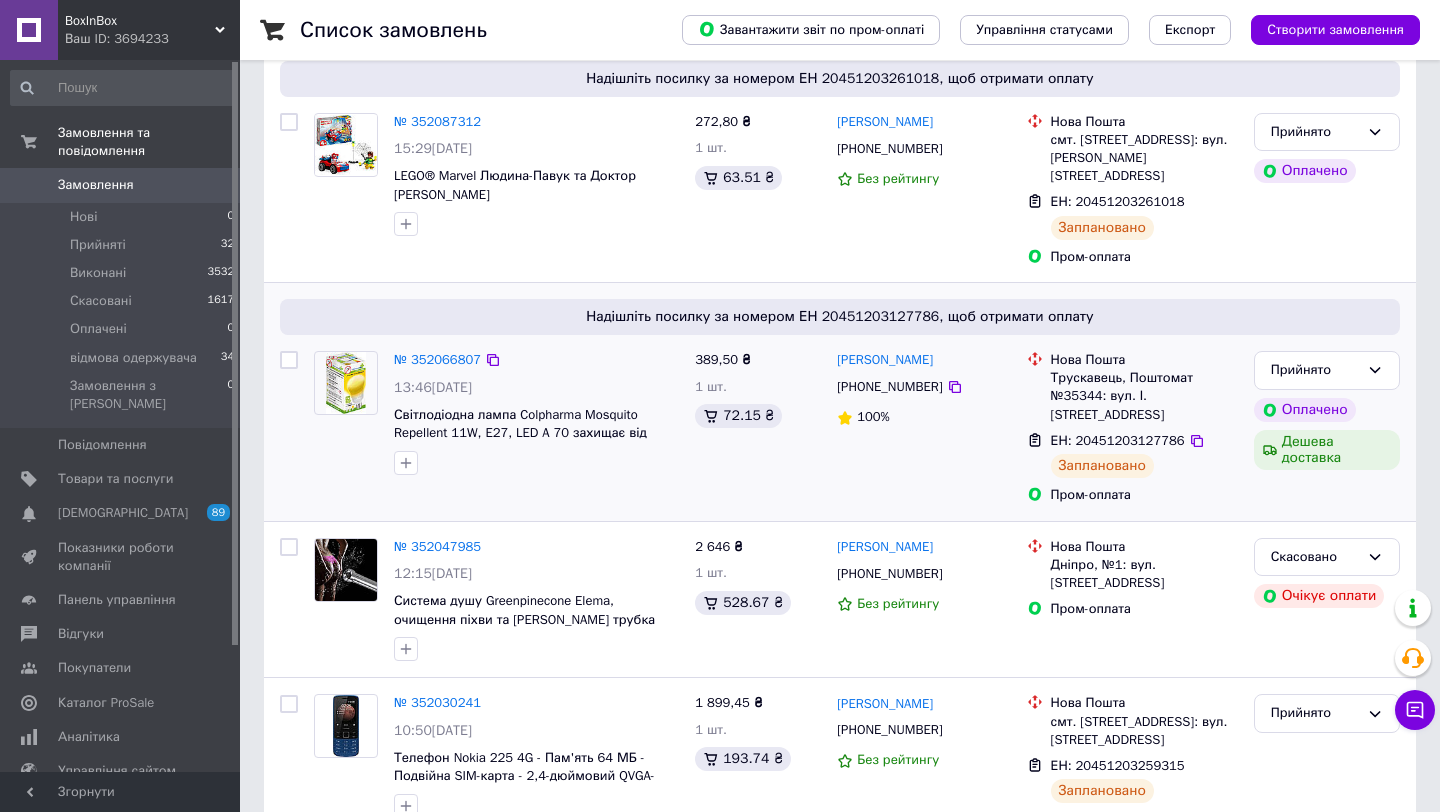 scroll, scrollTop: 178, scrollLeft: 0, axis: vertical 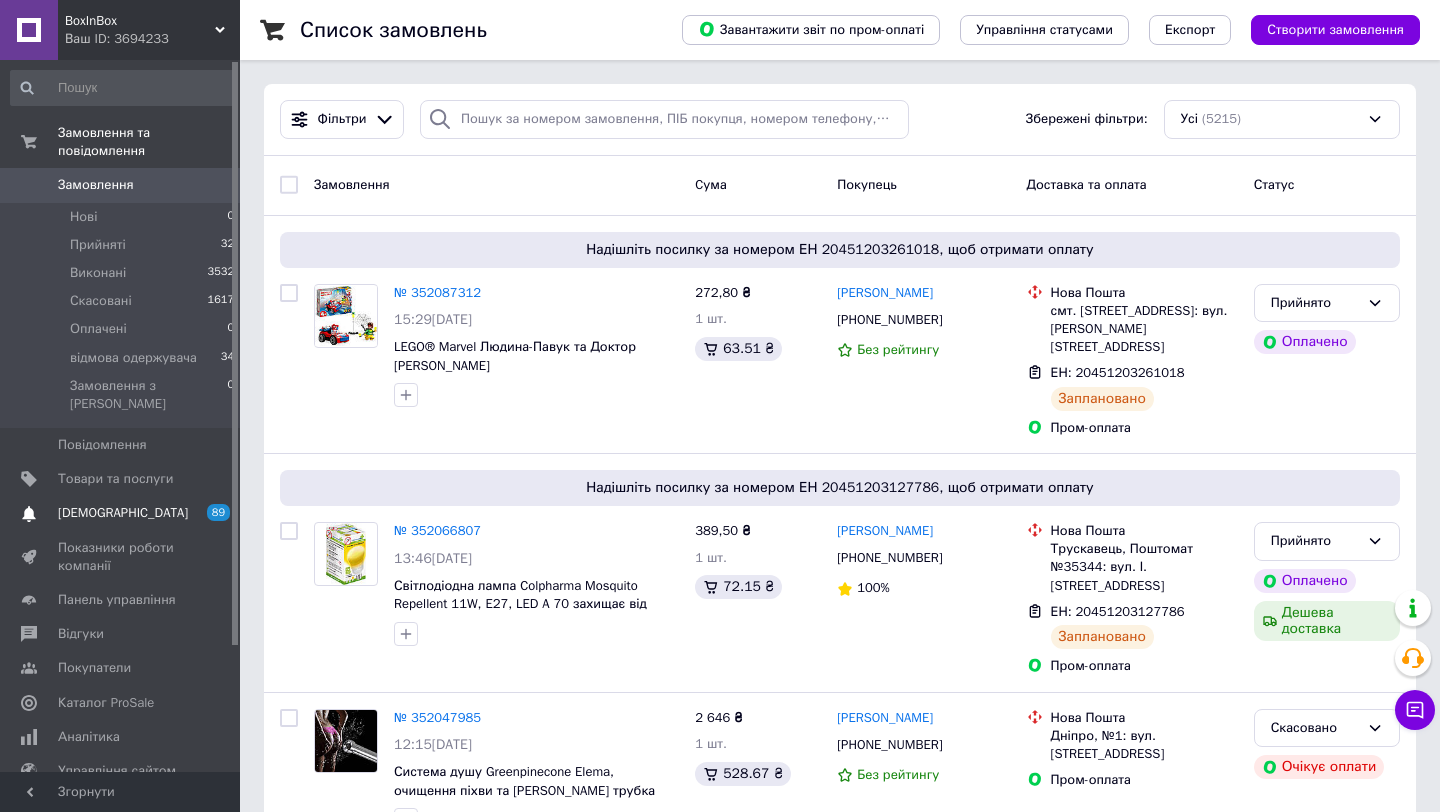 click on "[DEMOGRAPHIC_DATA]" at bounding box center (121, 513) 